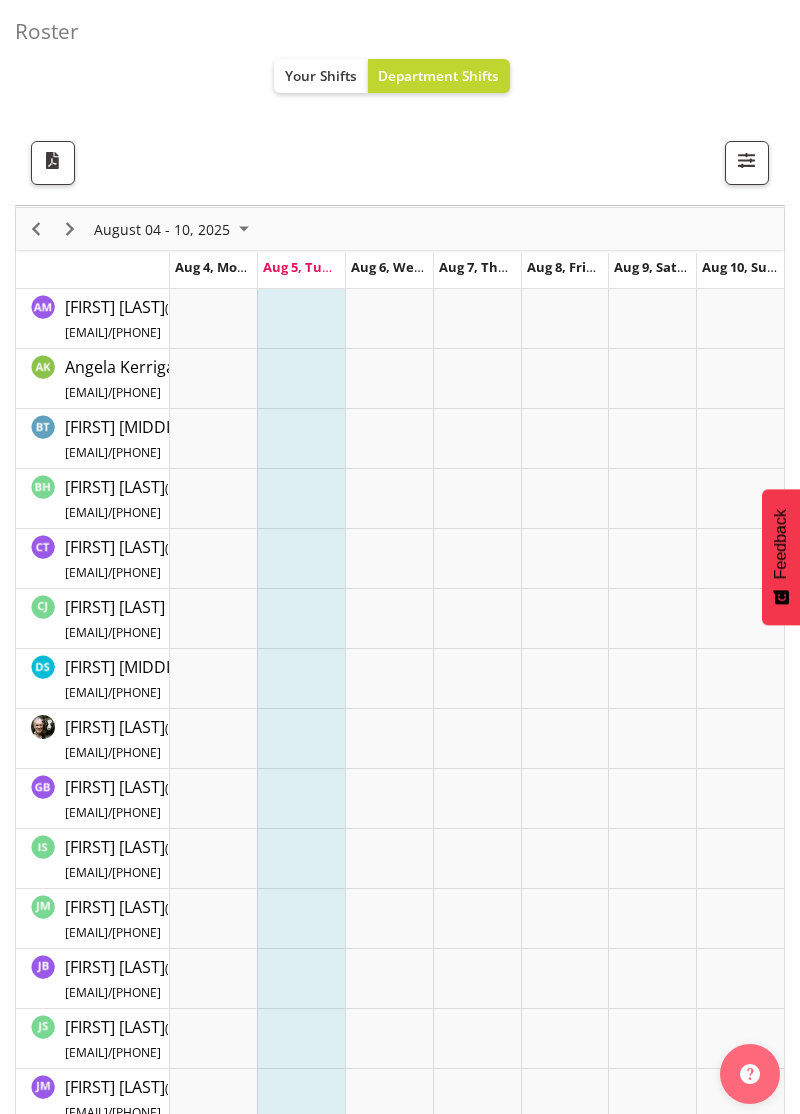 scroll, scrollTop: 0, scrollLeft: 0, axis: both 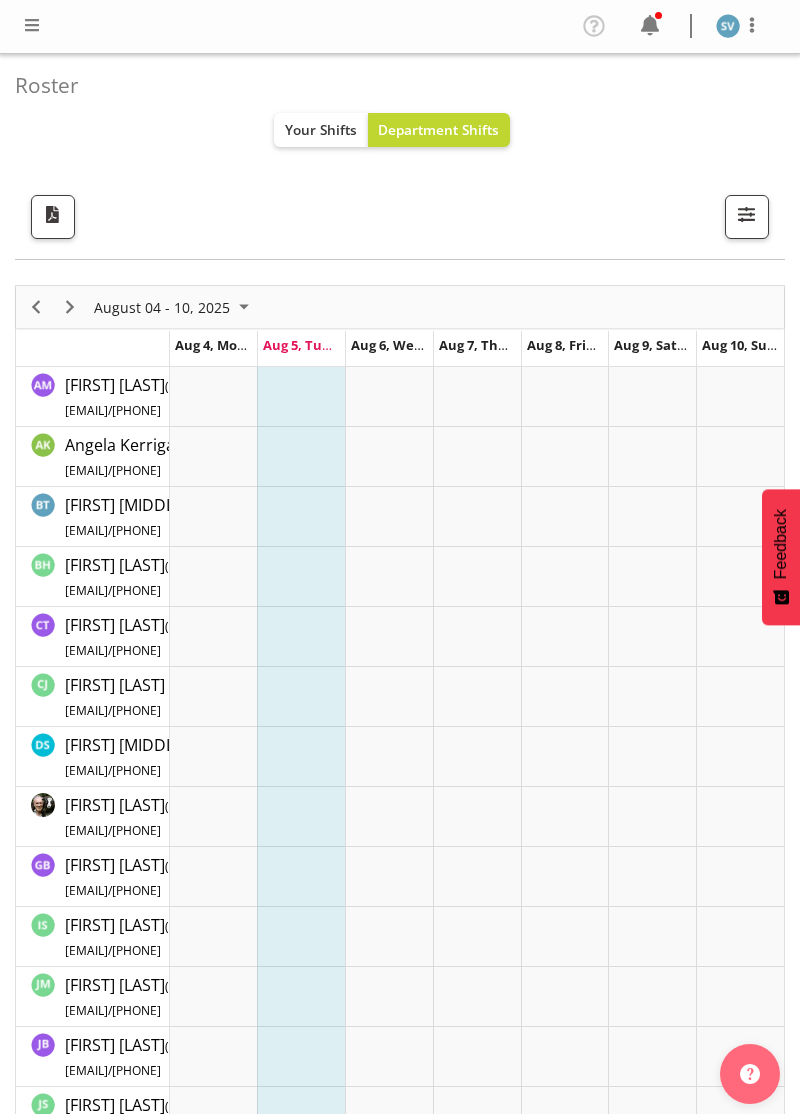 click at bounding box center [32, 25] 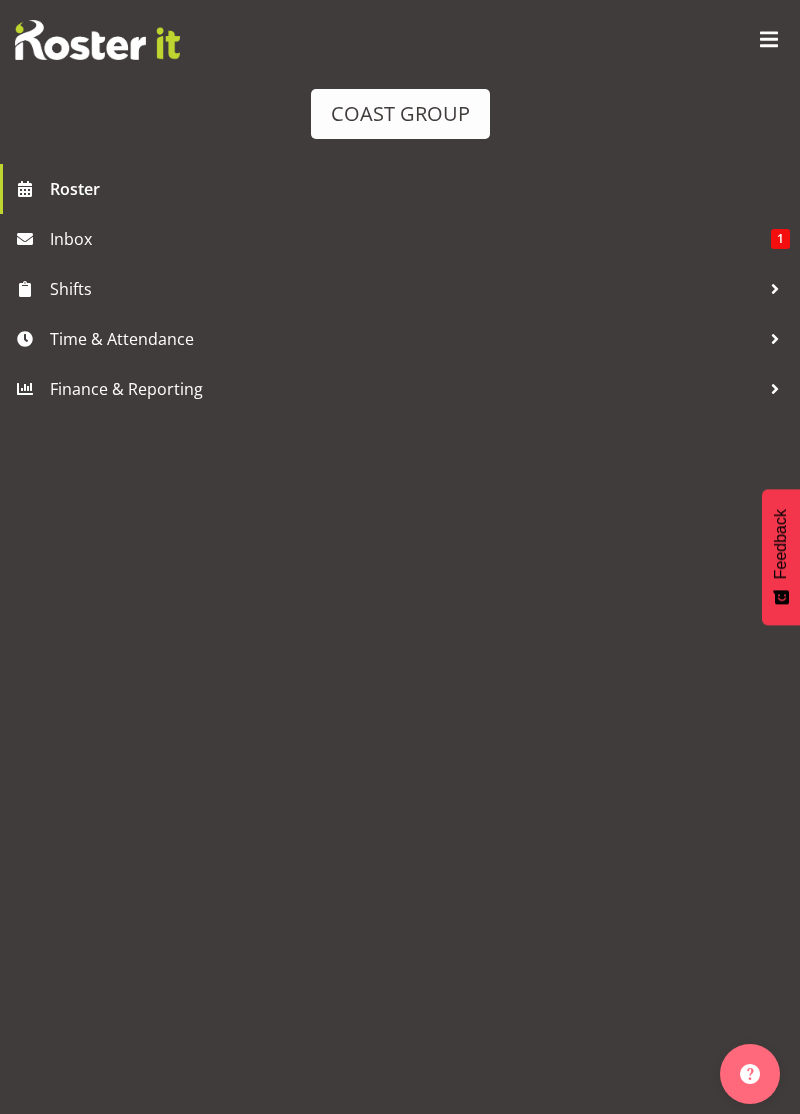 click on "Time & Attendance" at bounding box center (400, 339) 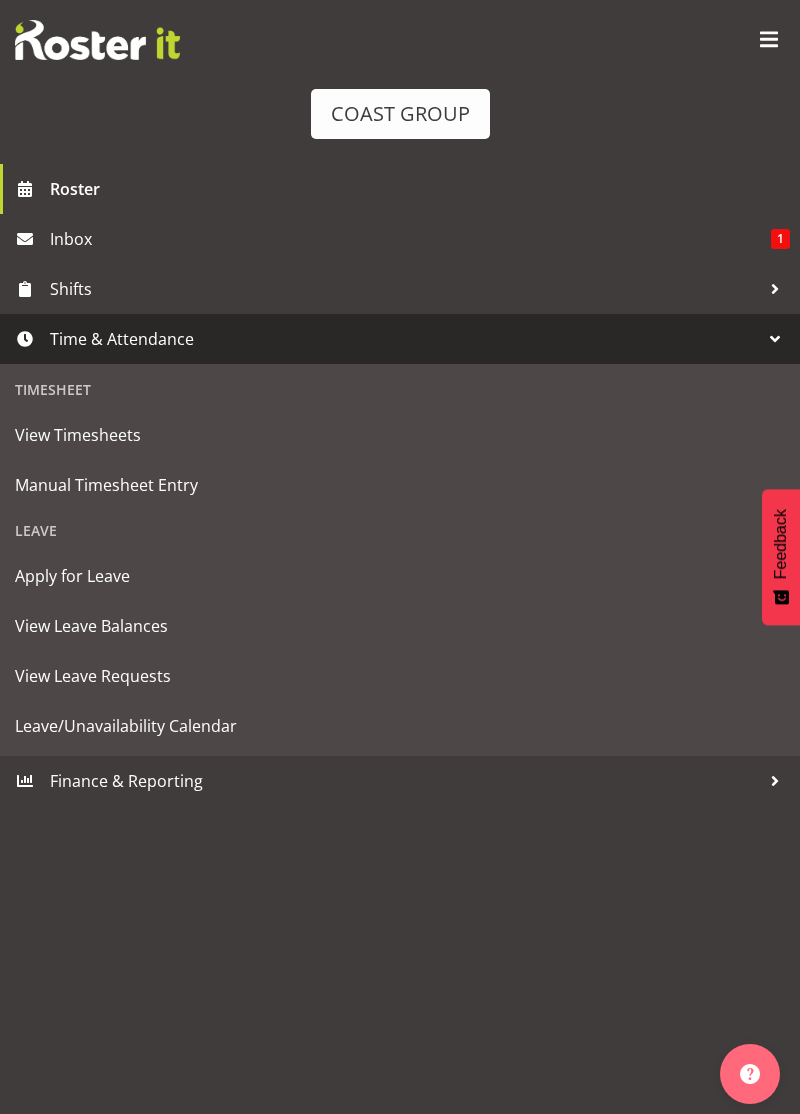 click on "Manual Timesheet Entry" at bounding box center (400, 485) 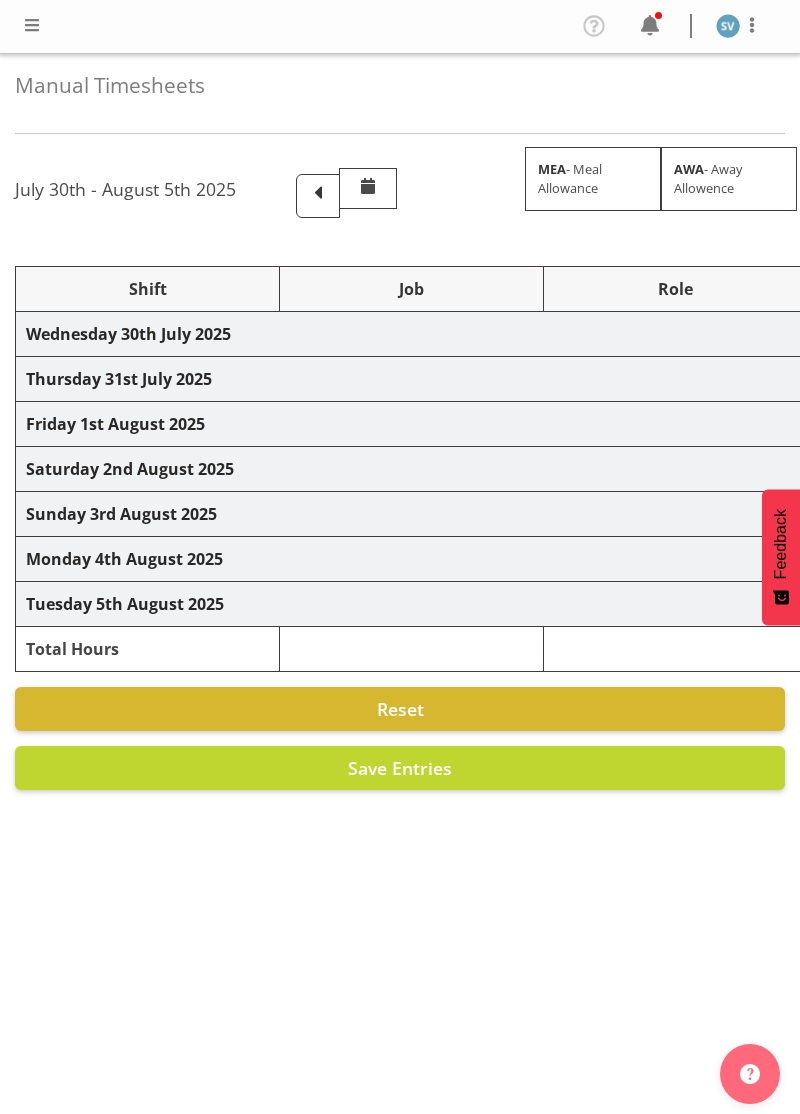scroll, scrollTop: 0, scrollLeft: 0, axis: both 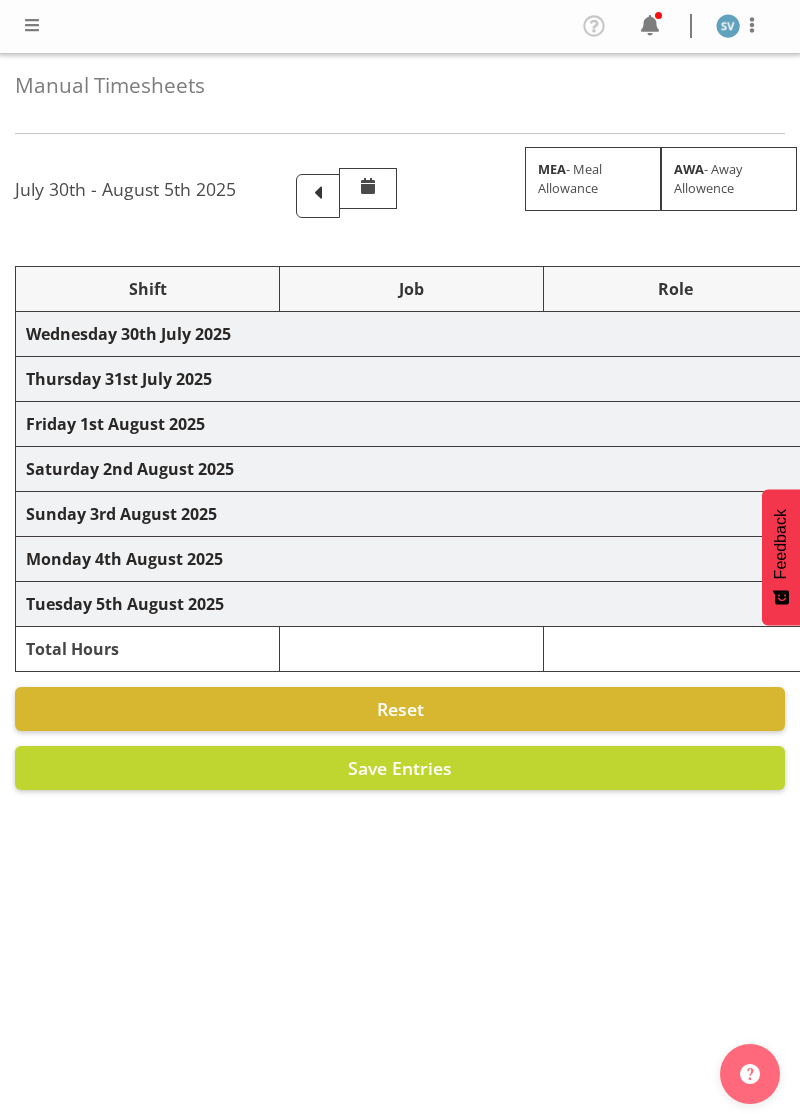 select on "70400" 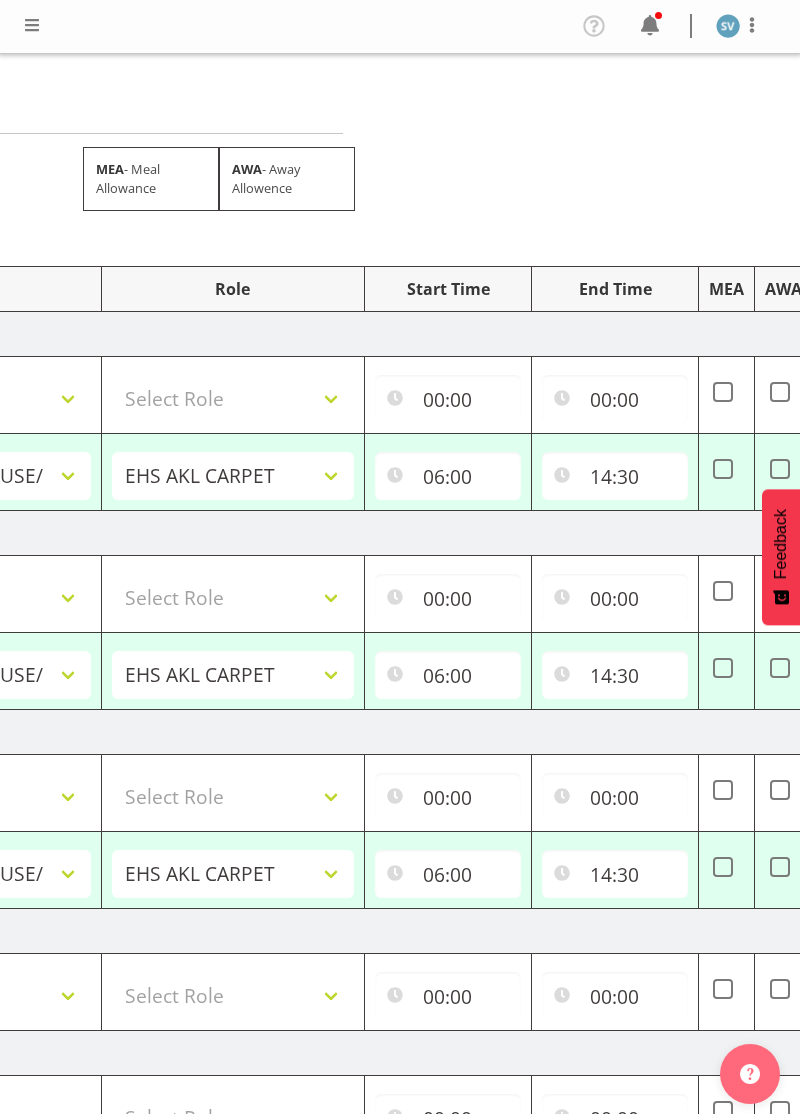 scroll, scrollTop: 0, scrollLeft: 615, axis: horizontal 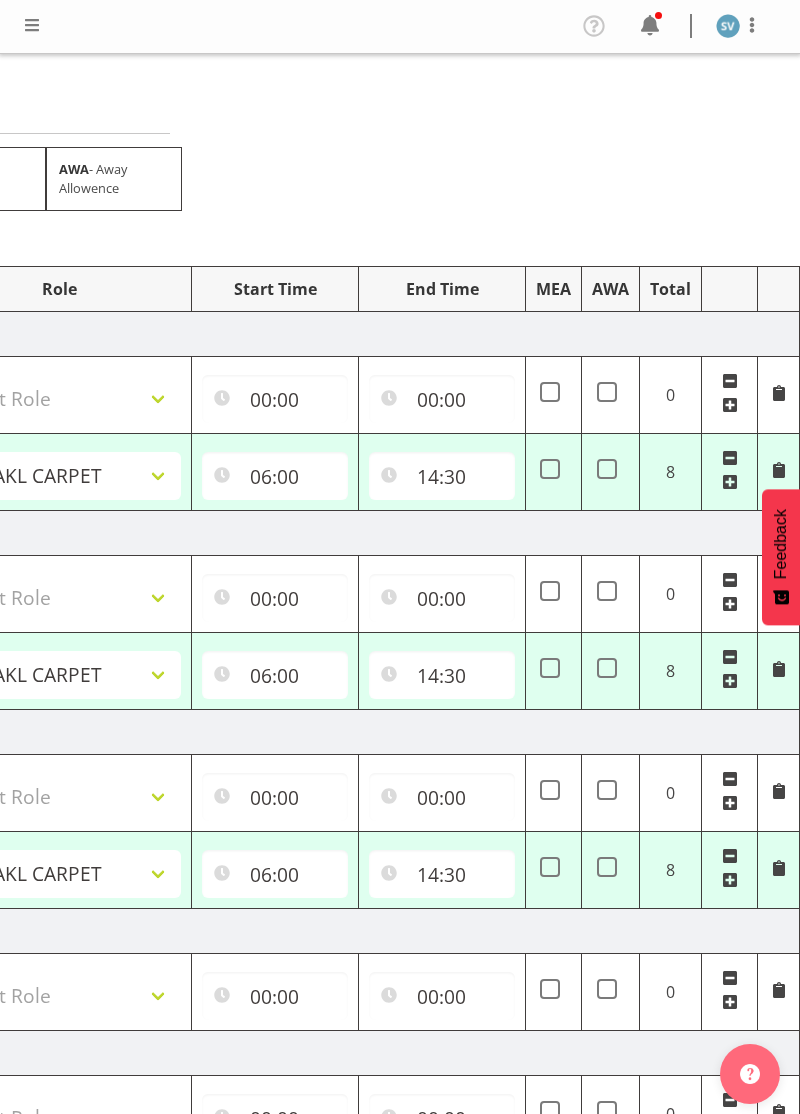 click at bounding box center [730, 458] 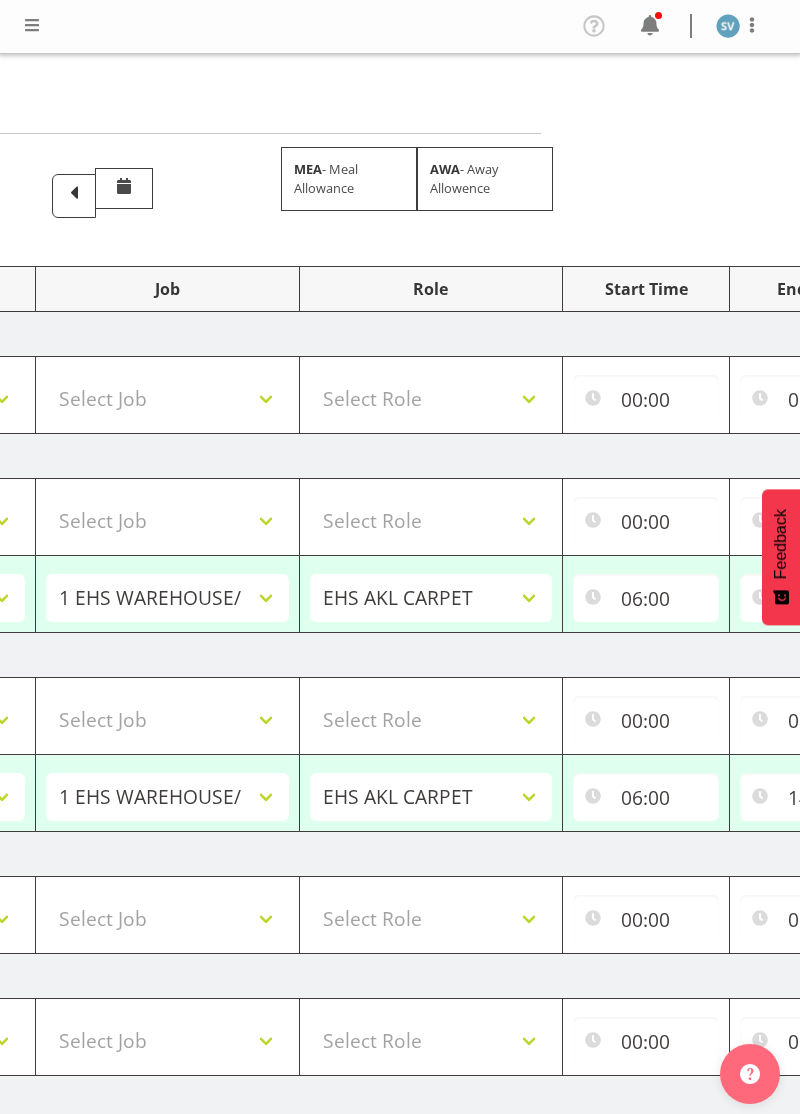 scroll, scrollTop: 0, scrollLeft: 615, axis: horizontal 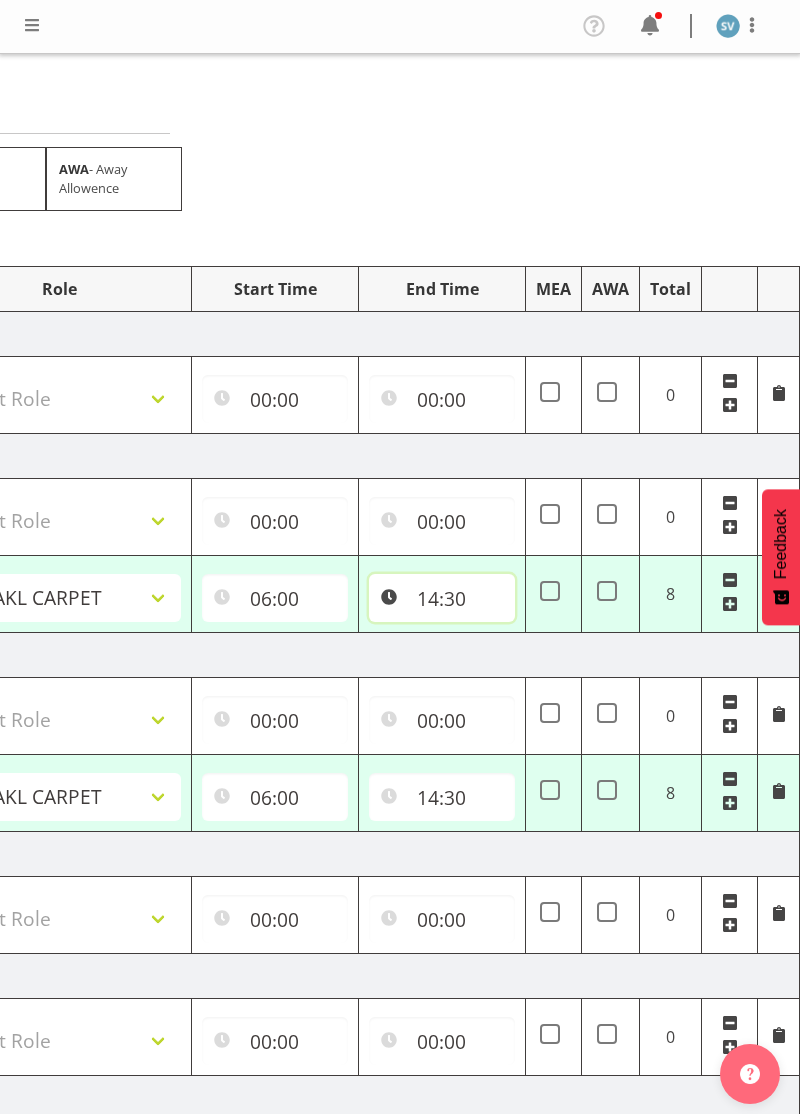 click on "14:30" at bounding box center (442, 598) 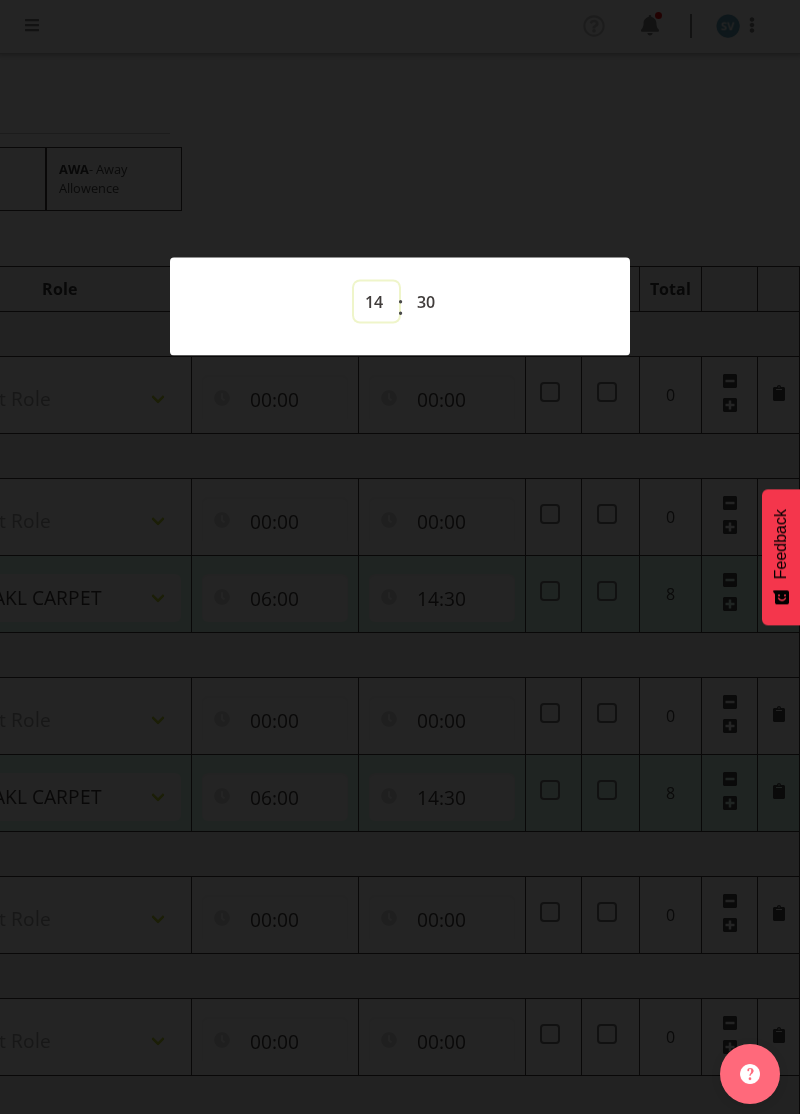click on "00   01   02   03   04   05   06   07   08   09   10   11   12   13   14   15   16   17   18   19   20   21   22   23" at bounding box center (376, 301) 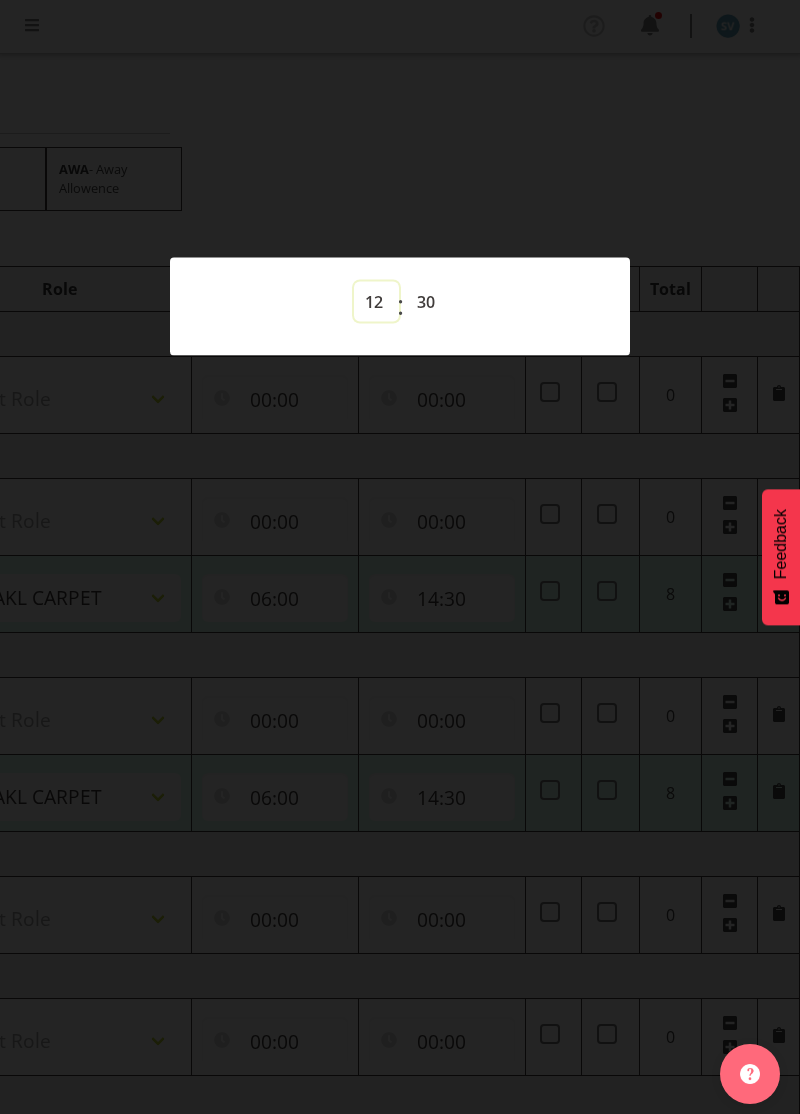 type on "12:30" 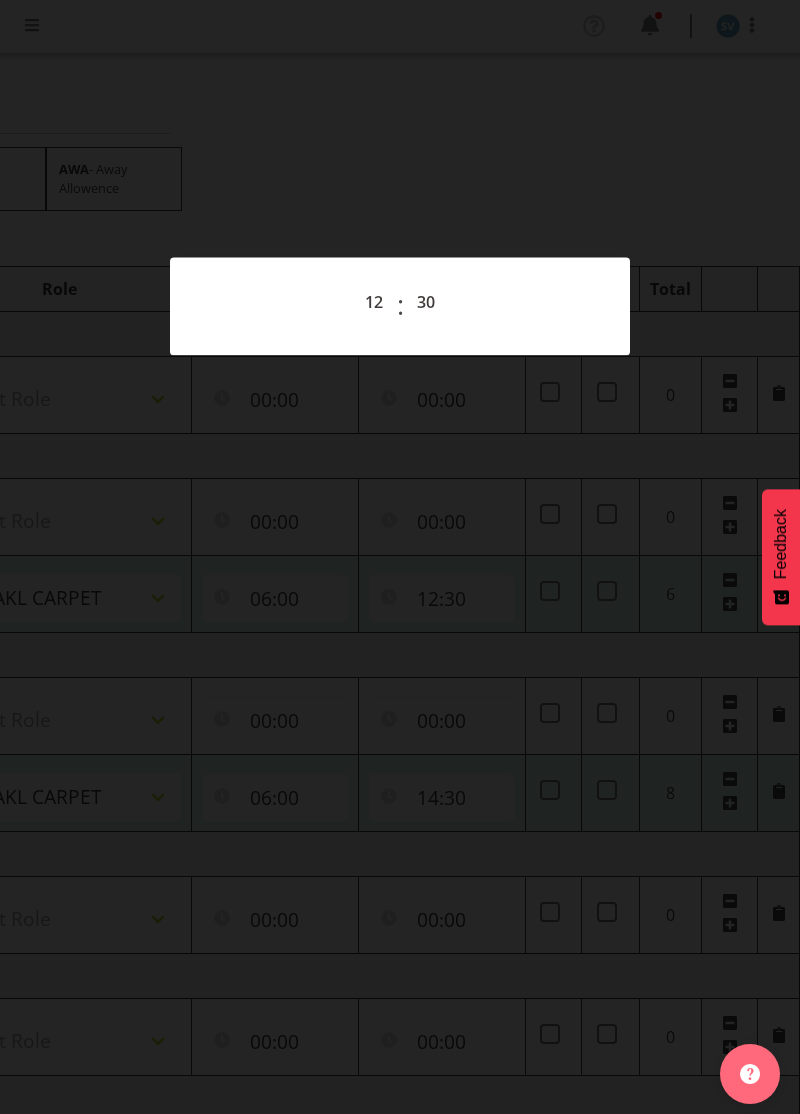 click at bounding box center (400, 557) 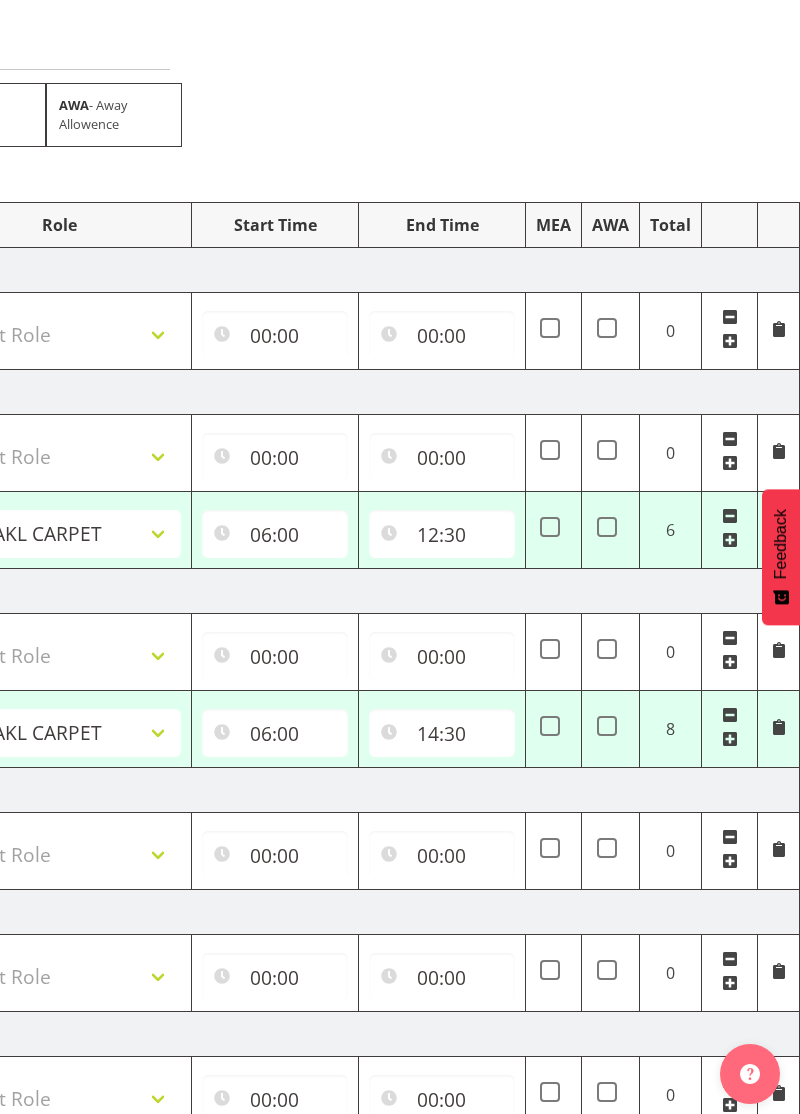 scroll, scrollTop: 0, scrollLeft: 0, axis: both 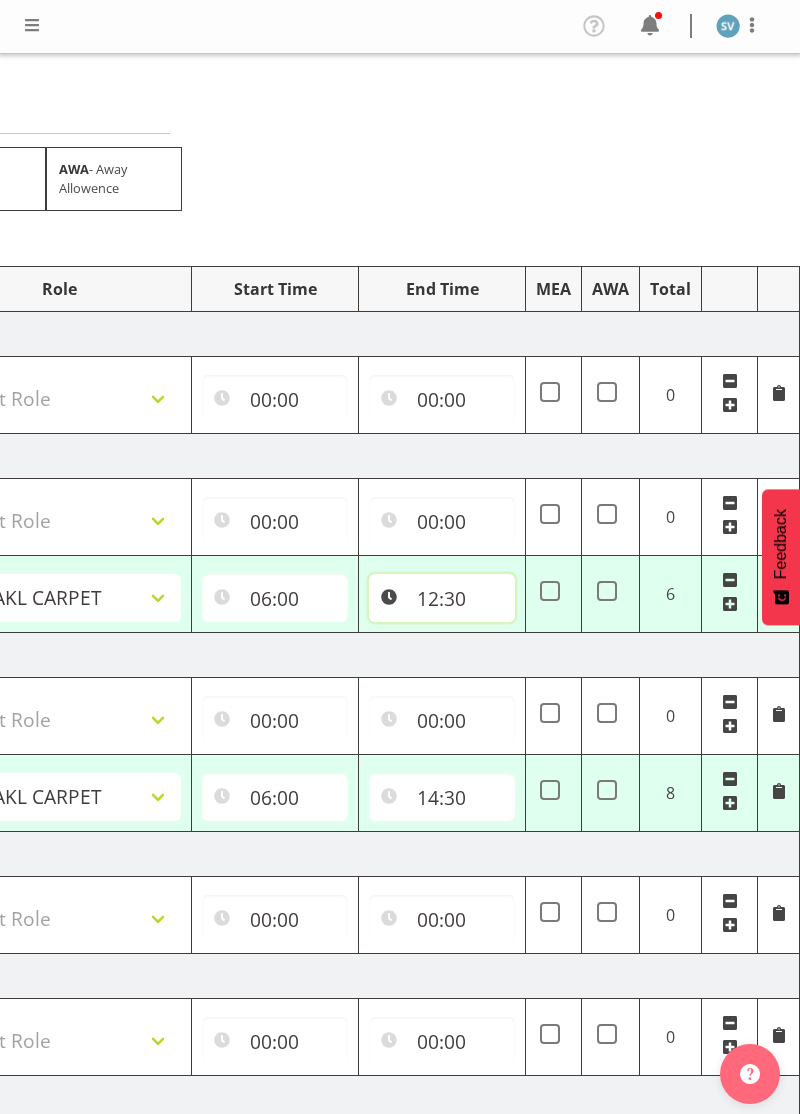 click on "12:30" at bounding box center (442, 598) 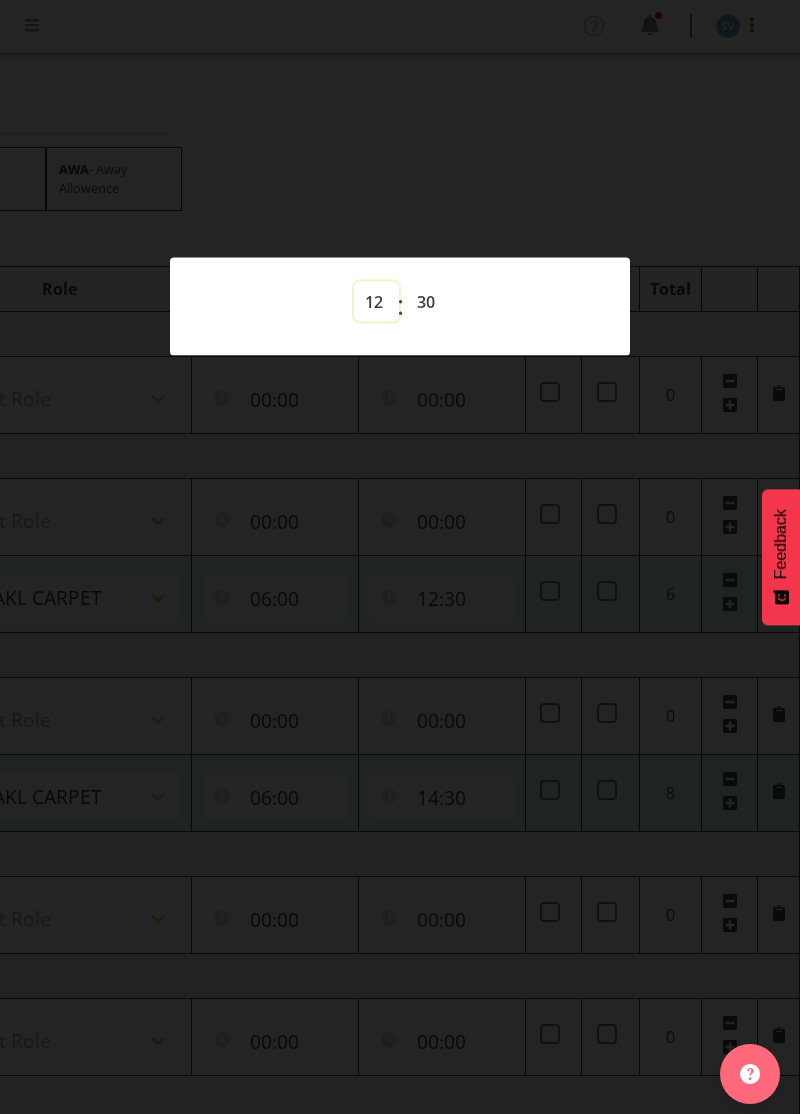 click on "00   01   02   03   04   05   06   07   08   09   10   11   12   13   14   15   16   17   18   19   20   21   22   23" at bounding box center (376, 301) 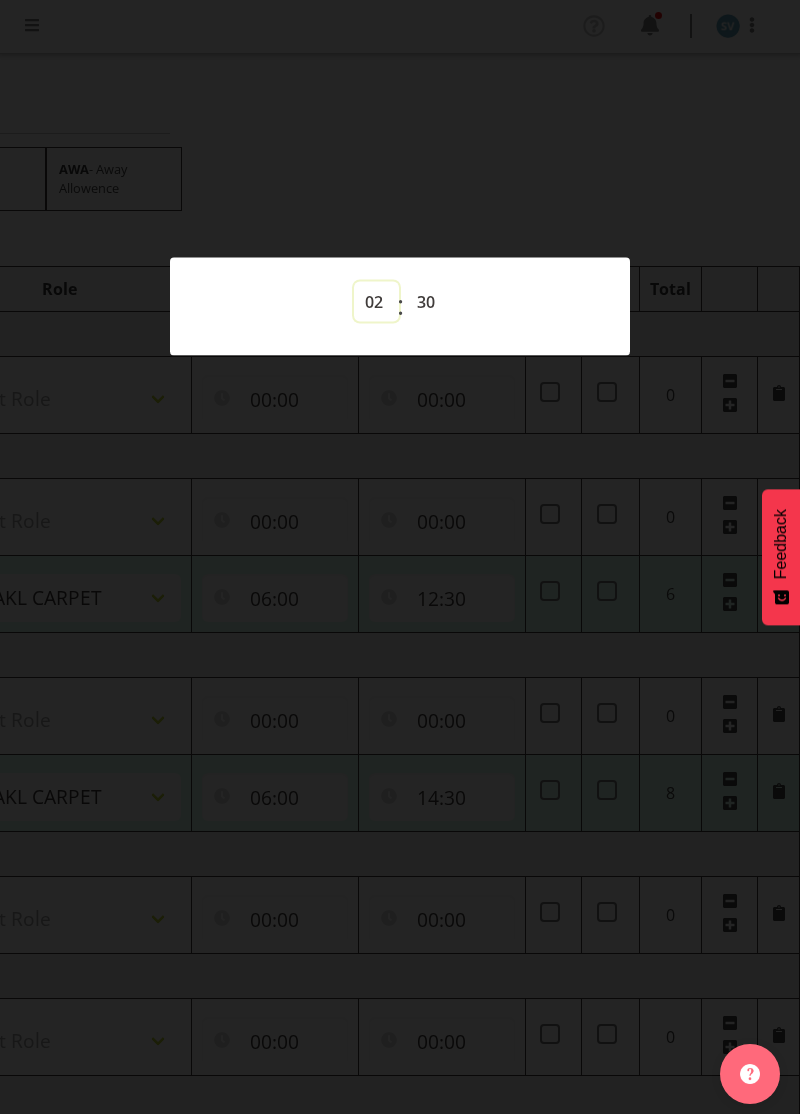 type on "02:30" 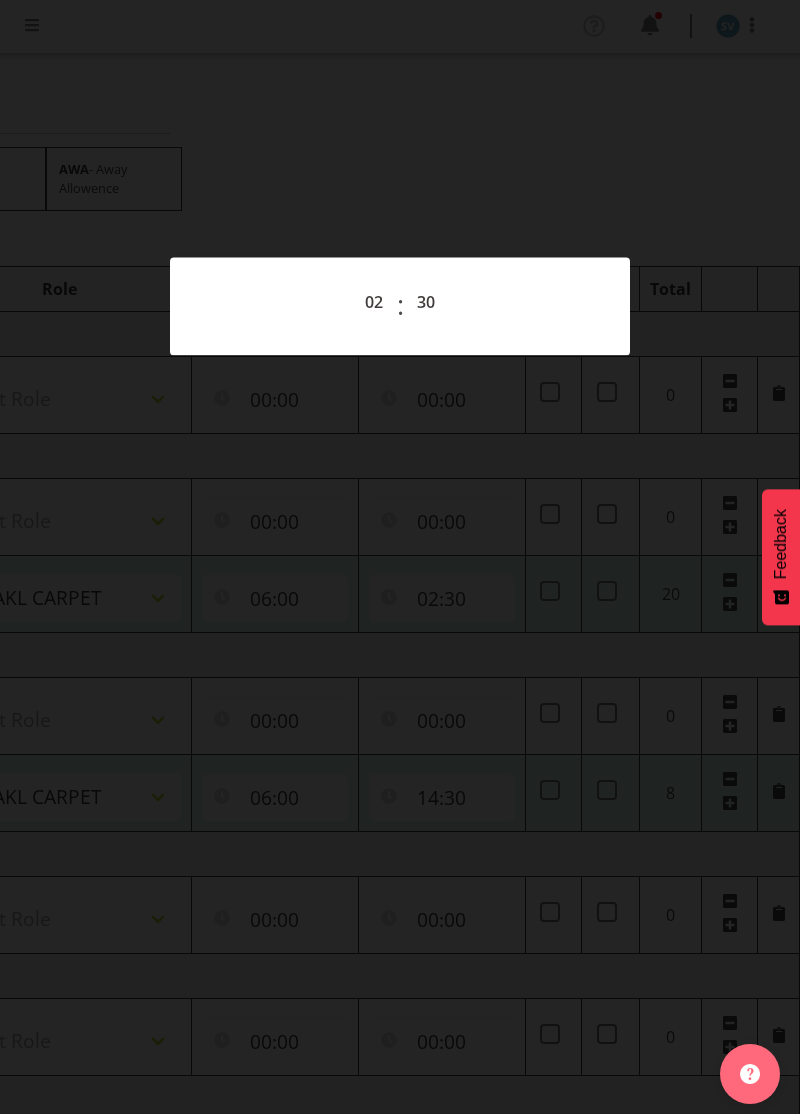 click at bounding box center (400, 557) 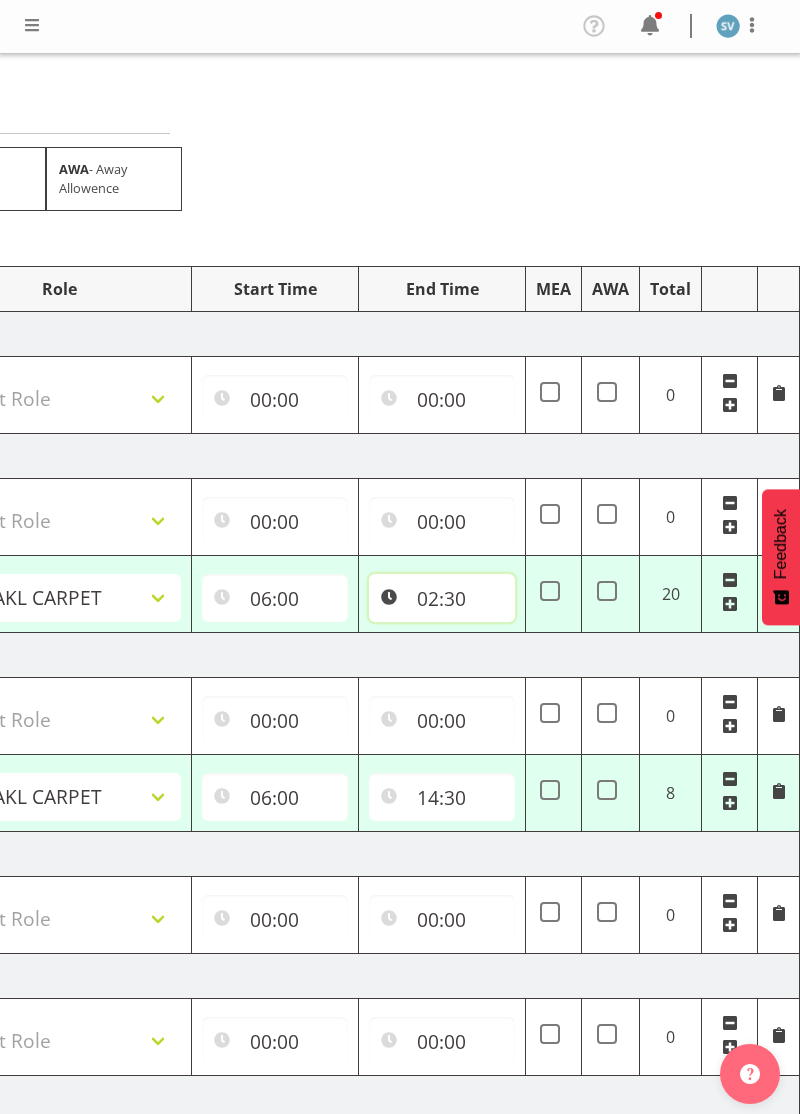click on "02:30" at bounding box center [442, 598] 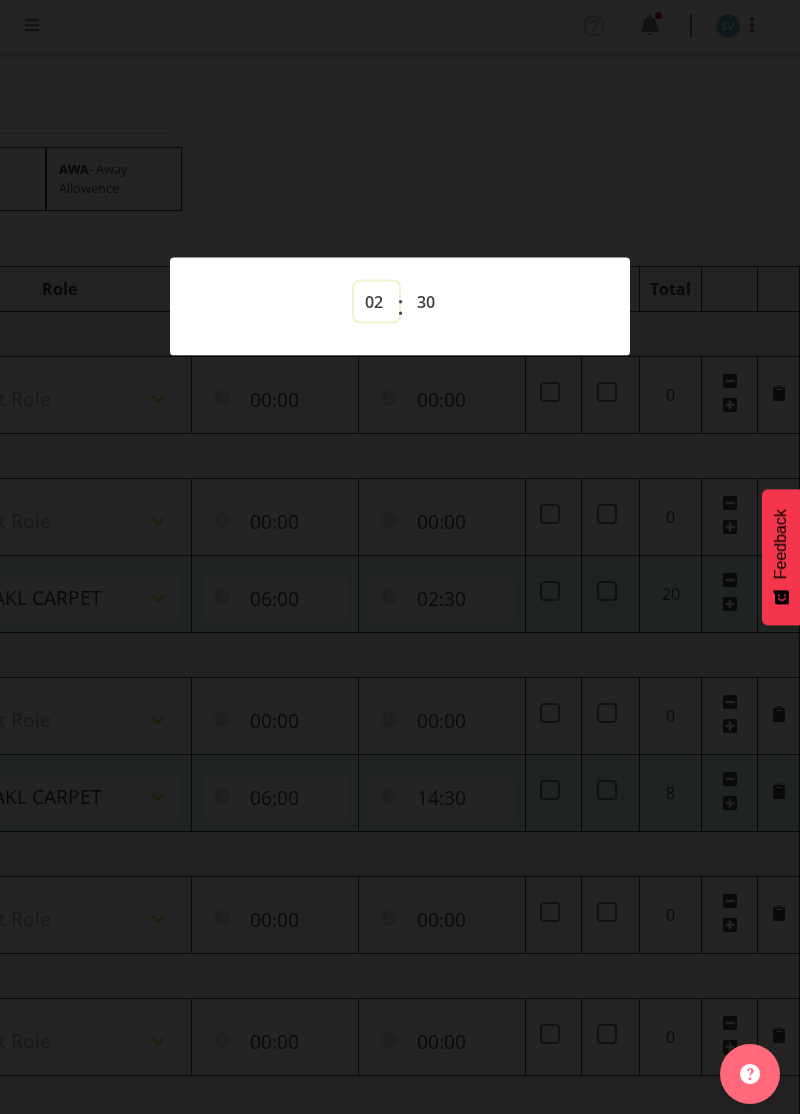 click on "00   01   02   03   04   05   06   07   08   09   10   11   12   13   14   15   16   17   18   19   20   21   22   23" at bounding box center [376, 301] 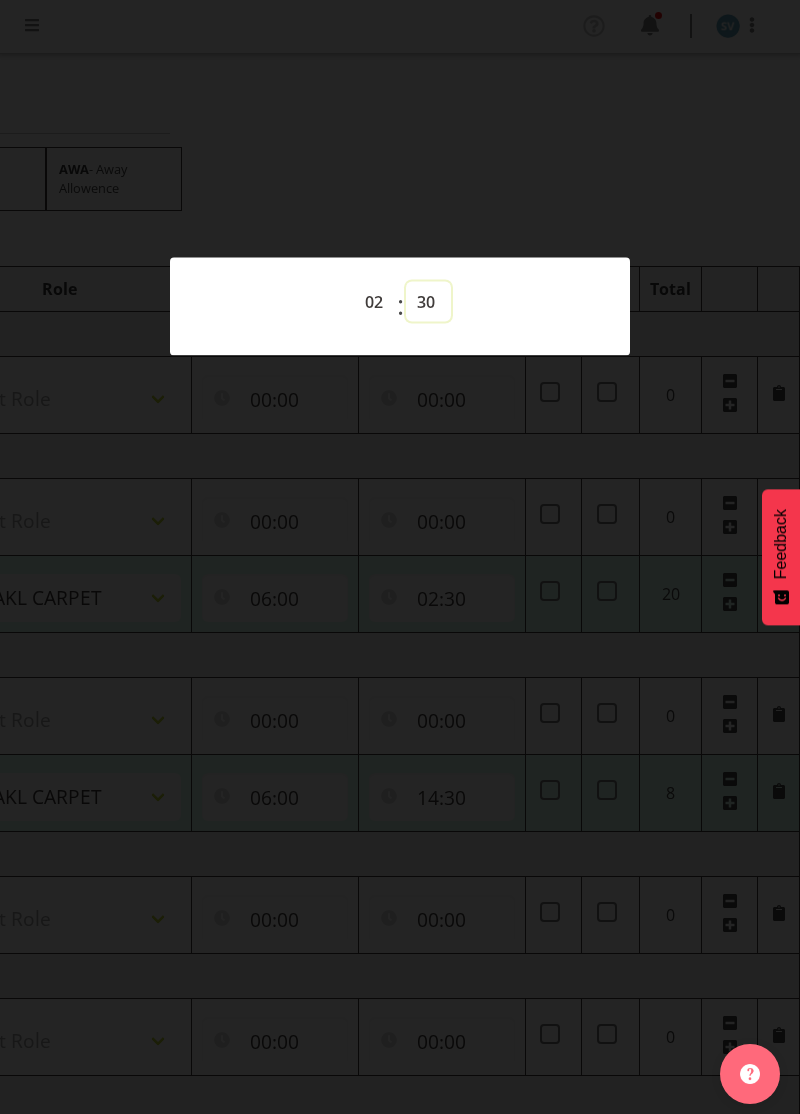 click on "00   01   02   03   04   05   06   07   08   09   10   11   12   13   14   15   16   17   18   19   20   21   22   23   24   25   26   27   28   29   30   31   32   33   34   35   36   37   38   39   40   41   42   43   44   45   46   47   48   49   50   51   52   53   54   55   56   57   58   59" at bounding box center (428, 301) 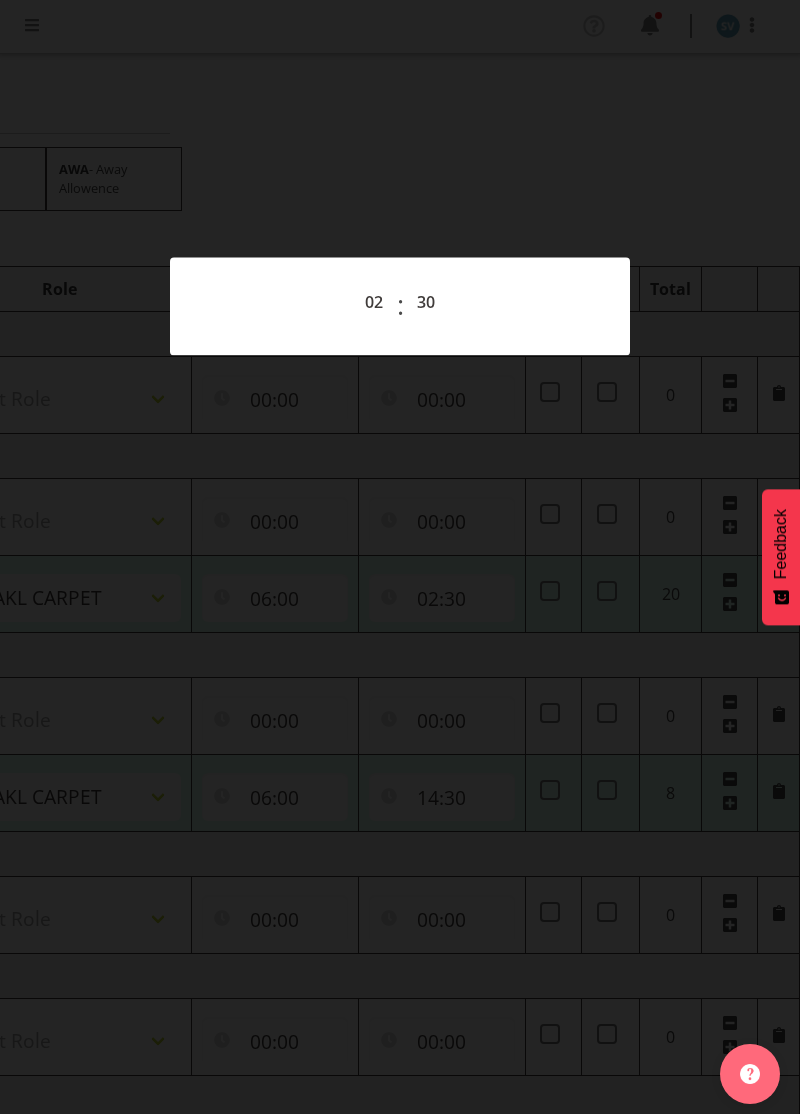 click at bounding box center [400, 557] 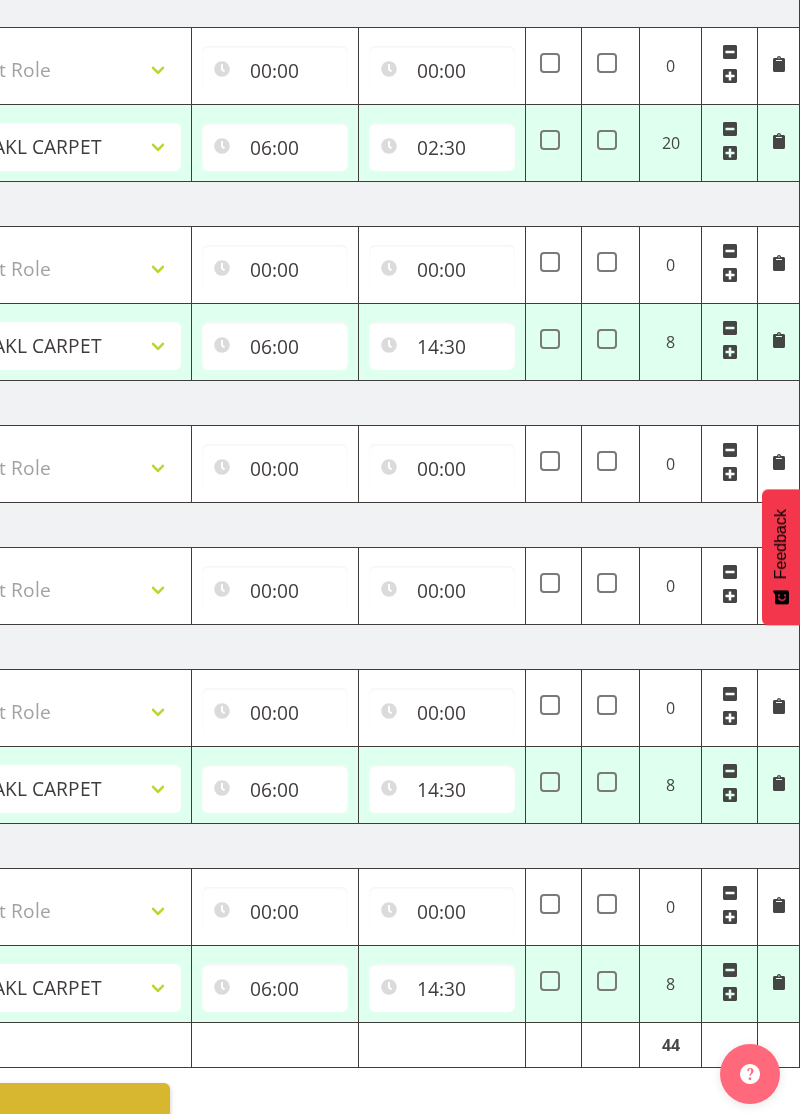scroll, scrollTop: 0, scrollLeft: 0, axis: both 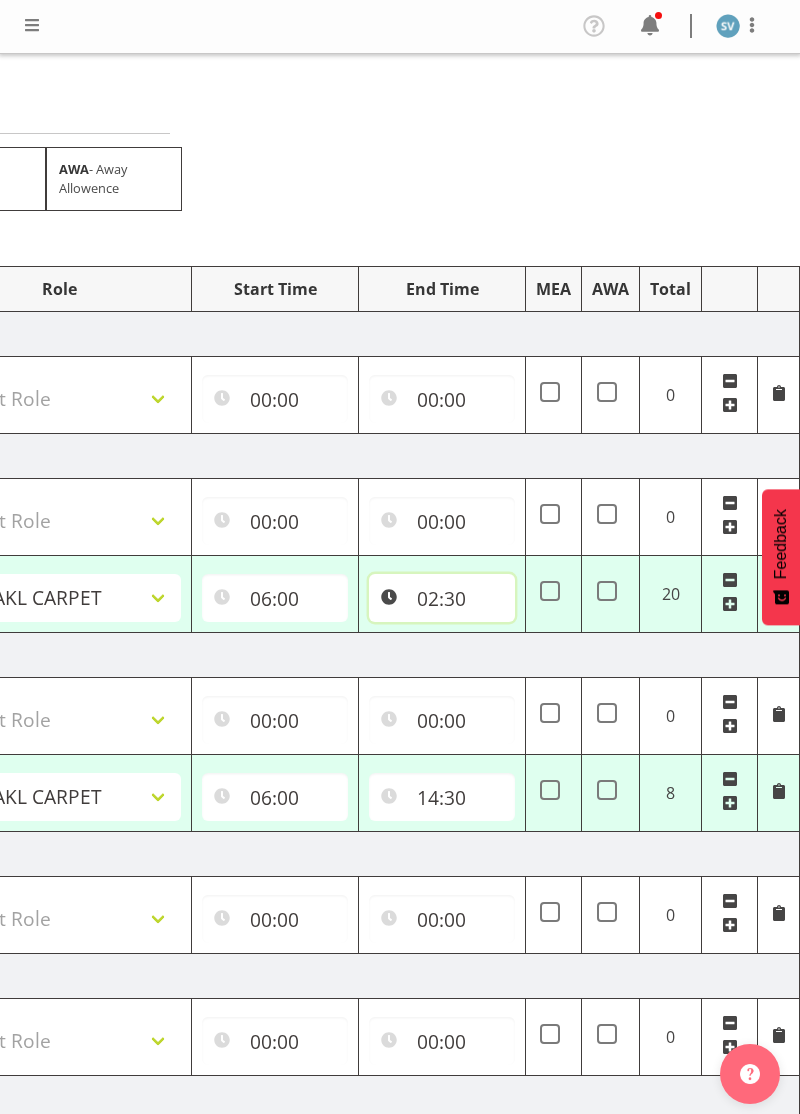 click on "02:30" at bounding box center (442, 598) 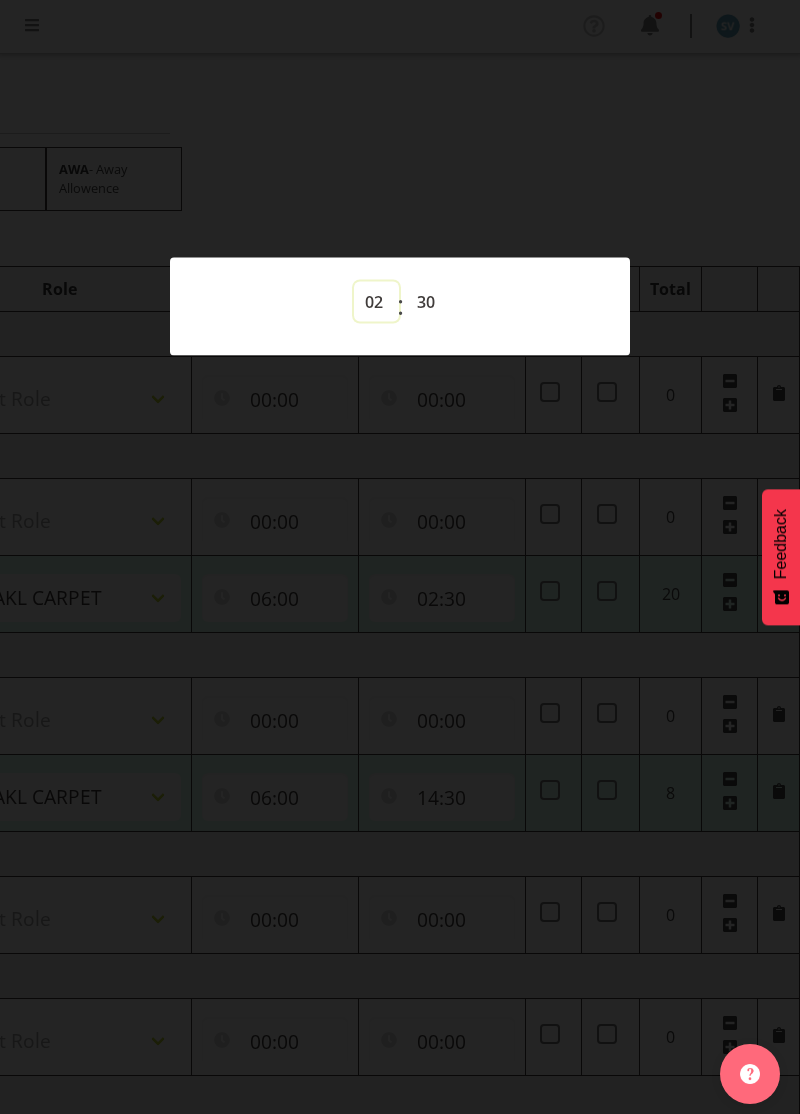 click on "00   01   02   03   04   05   06   07   08   09   10   11   12   13   14   15   16   17   18   19   20   21   22   23" at bounding box center (376, 301) 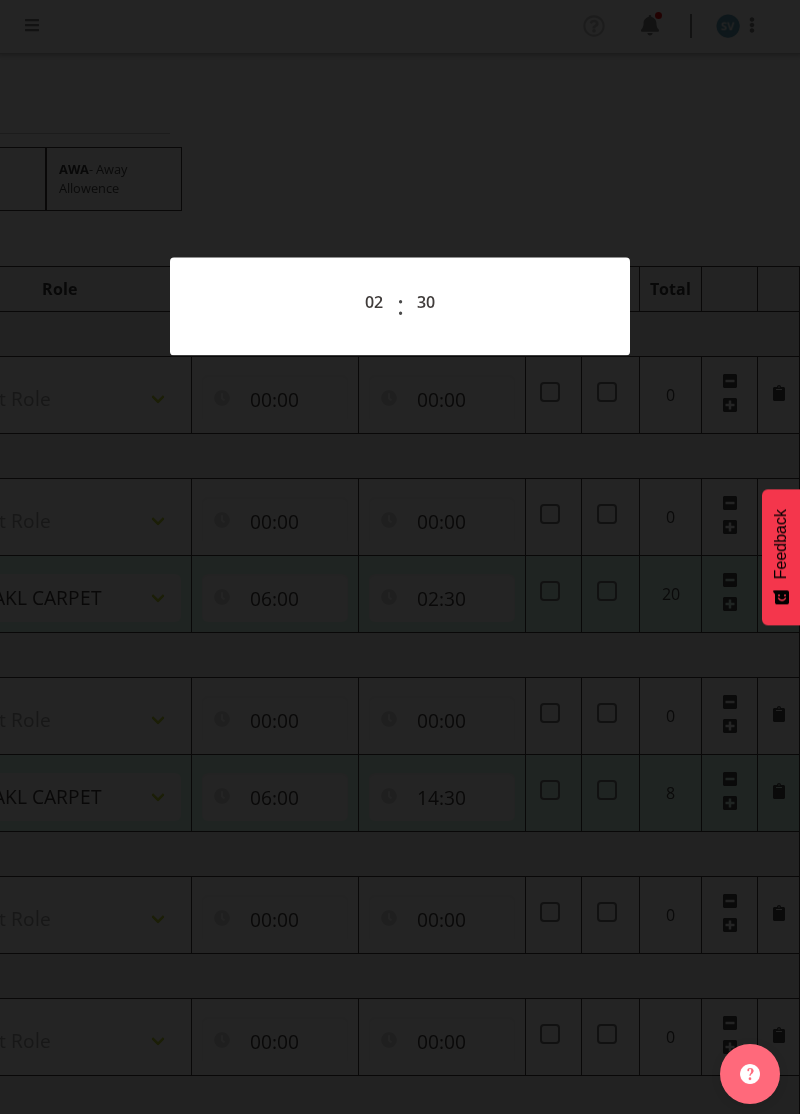 click at bounding box center (400, 557) 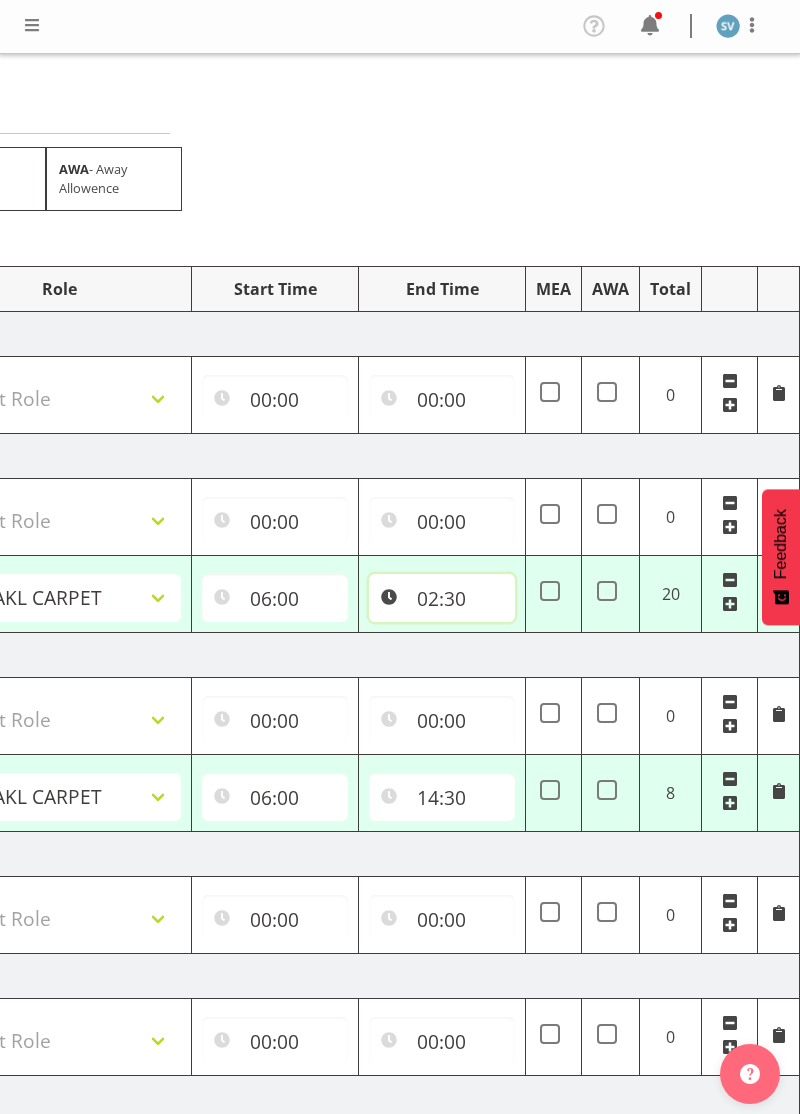 click on "02:30" at bounding box center (442, 598) 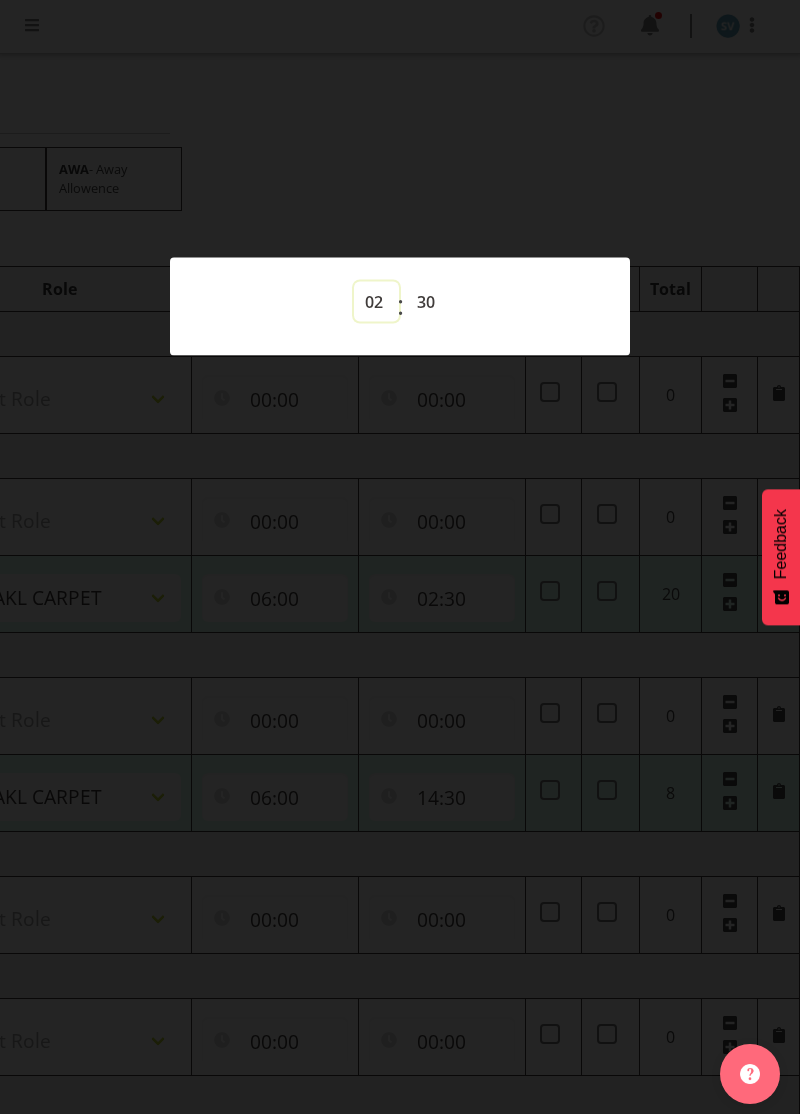 click on "00   01   02   03   04   05   06   07   08   09   10   11   12   13   14   15   16   17   18   19   20   21   22   23" at bounding box center (376, 301) 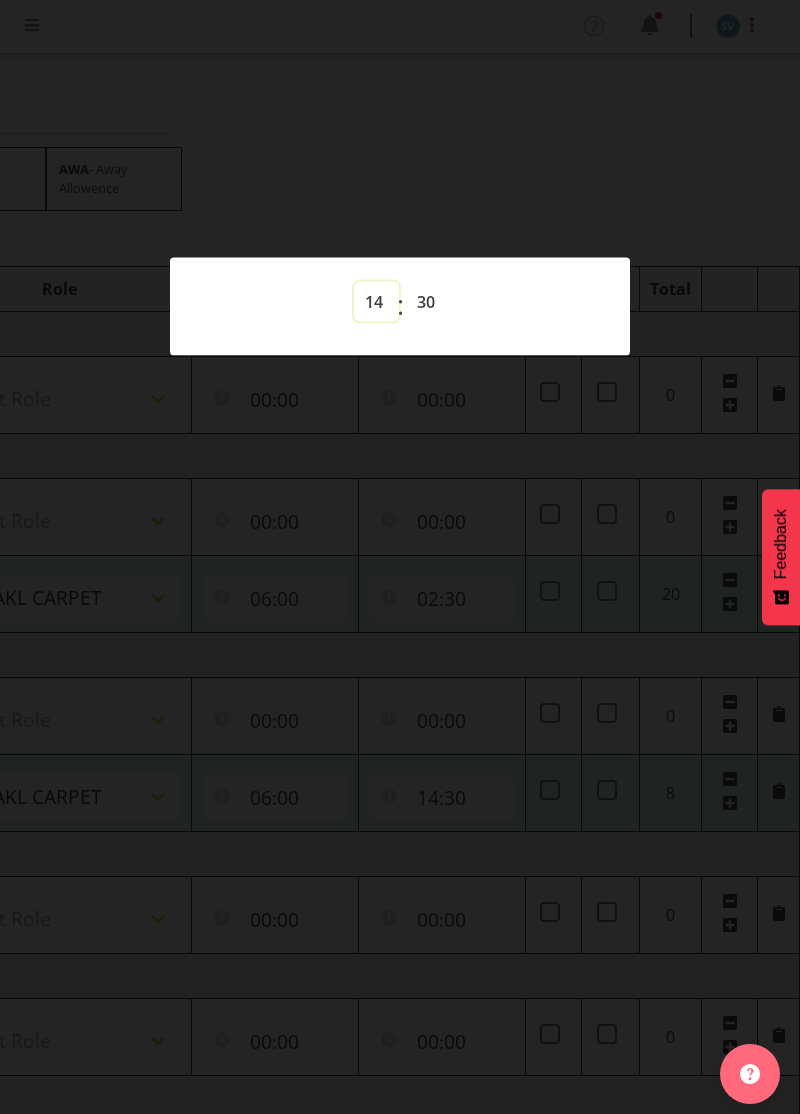 type on "14:30" 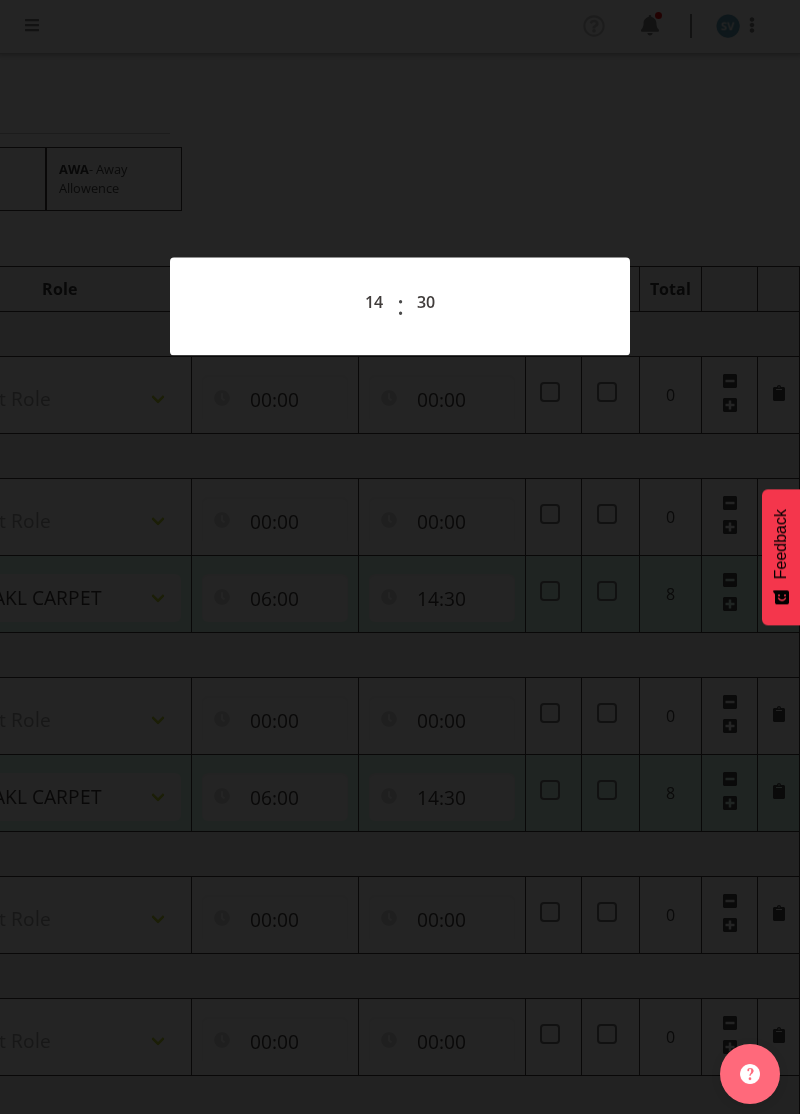 click at bounding box center [400, 557] 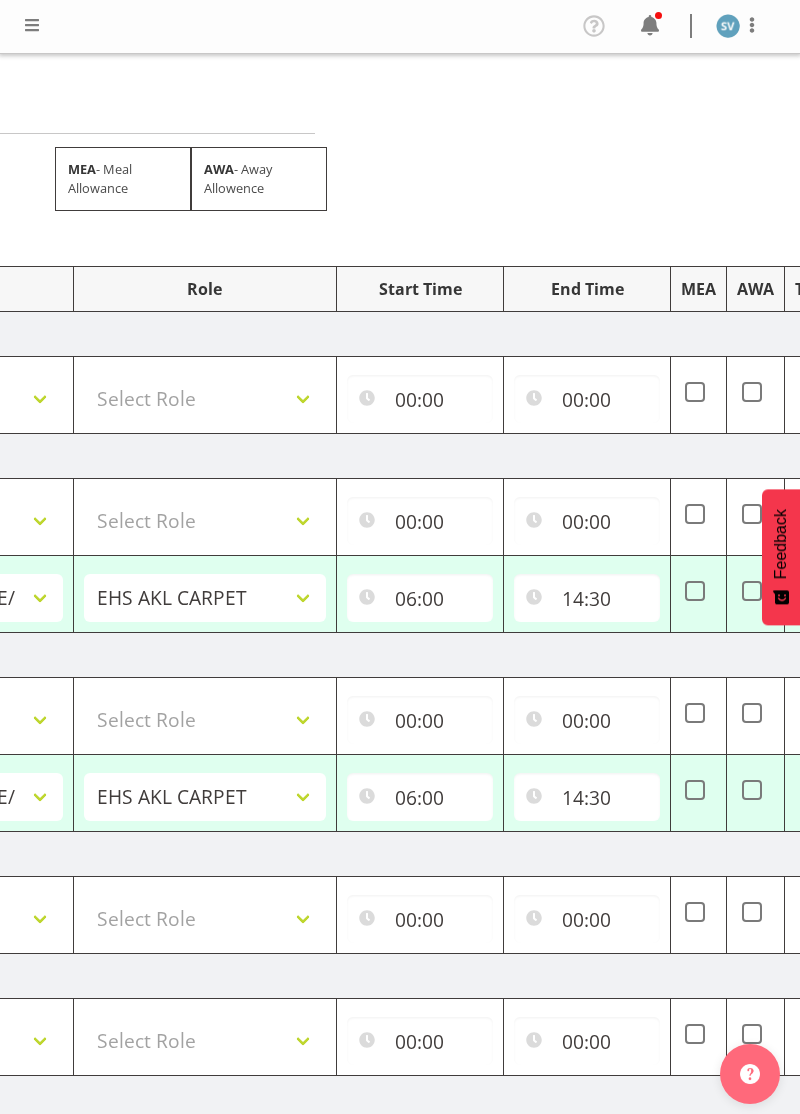 scroll, scrollTop: 0, scrollLeft: 615, axis: horizontal 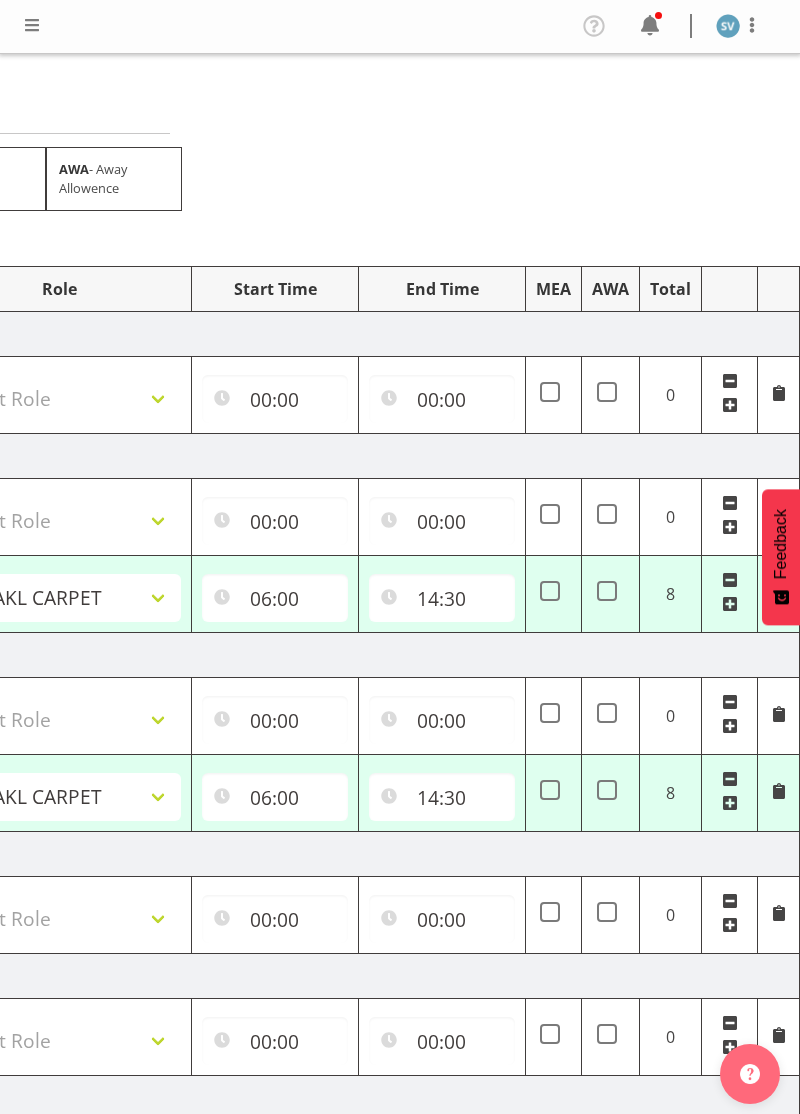 click at bounding box center [730, 779] 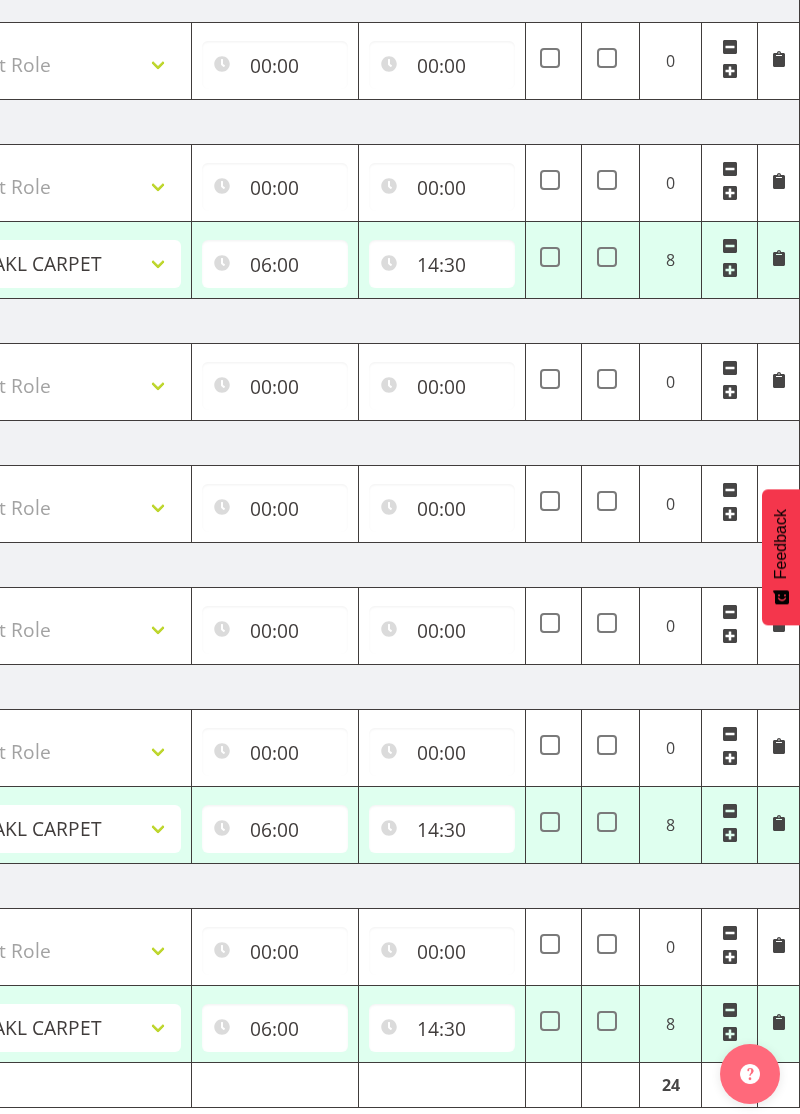 scroll, scrollTop: 336, scrollLeft: 0, axis: vertical 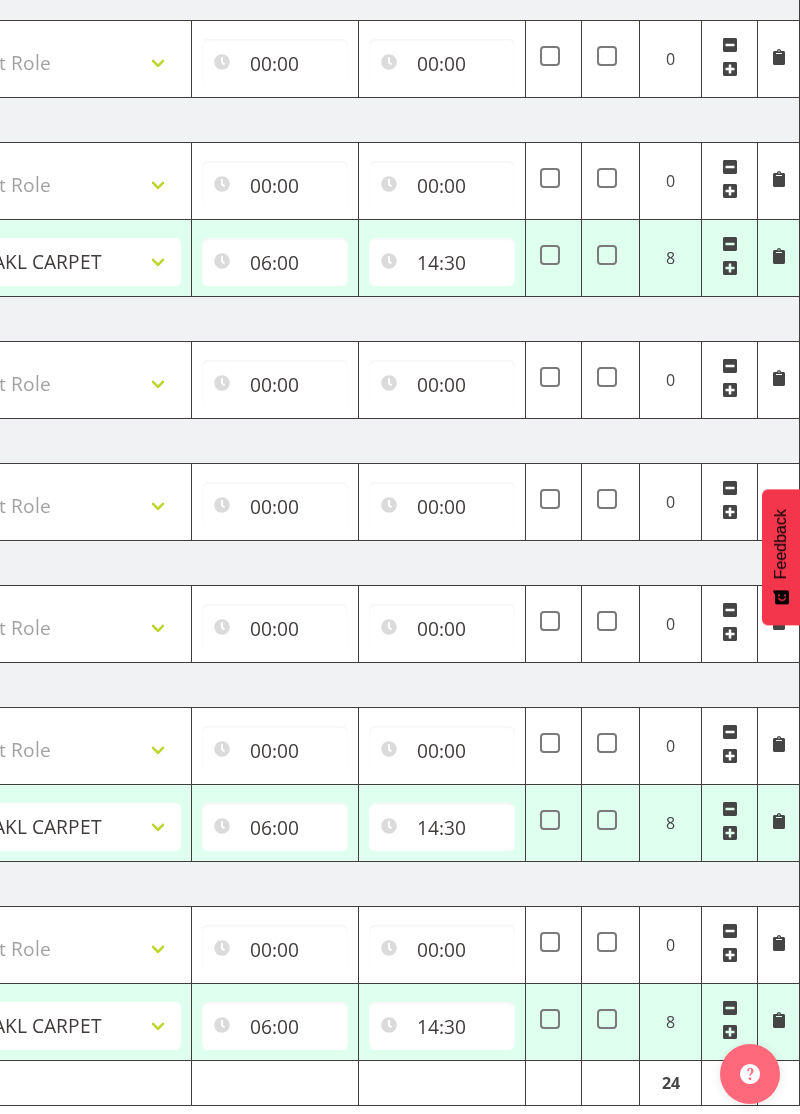 click at bounding box center (730, 1008) 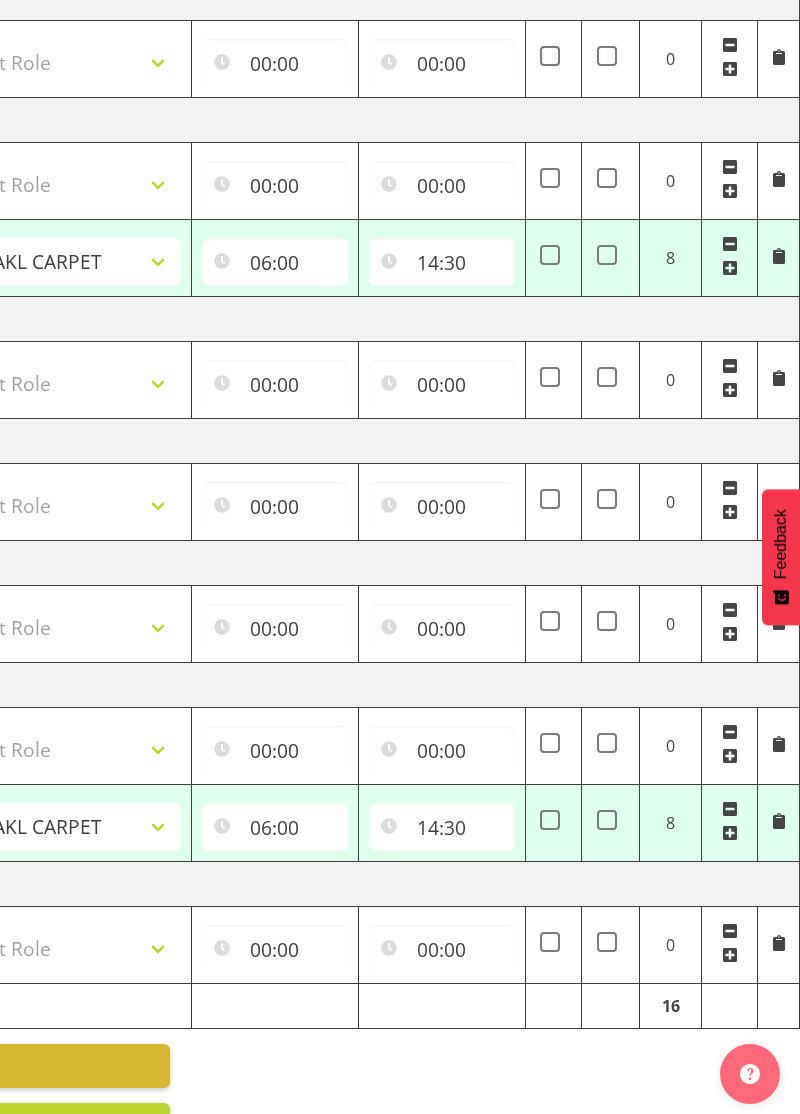 scroll, scrollTop: 298, scrollLeft: 0, axis: vertical 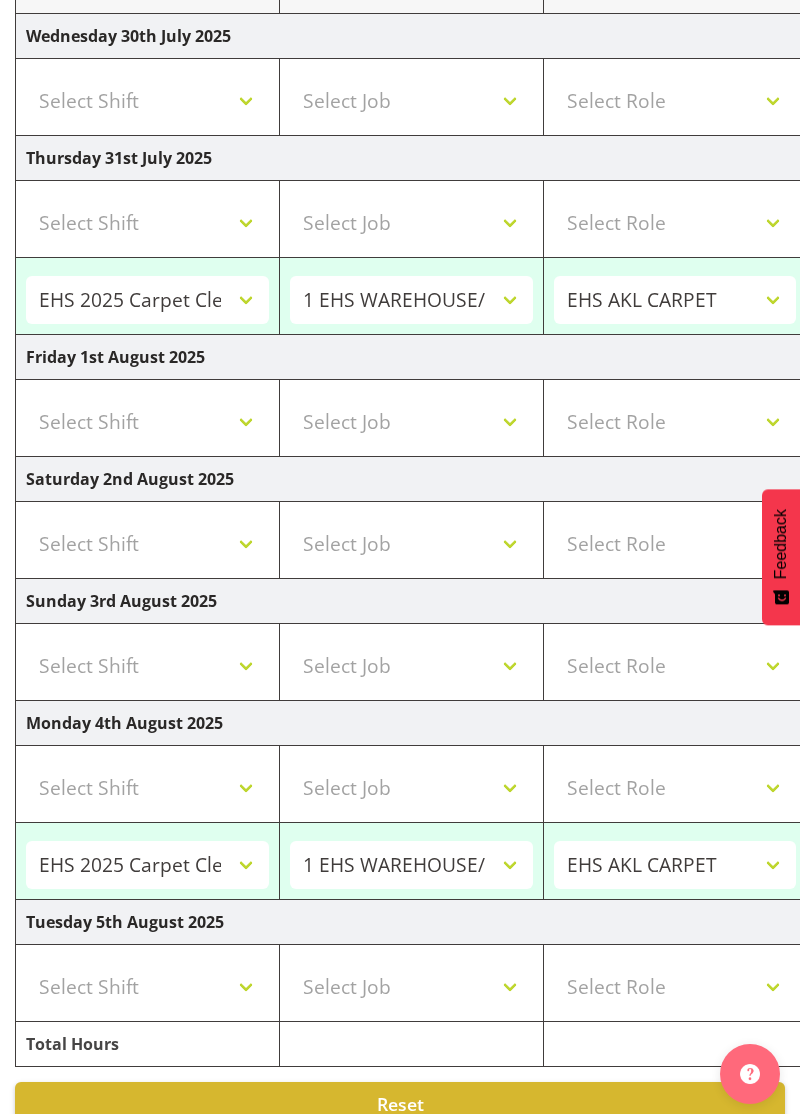 click on "Save
Entries" at bounding box center (400, 1163) 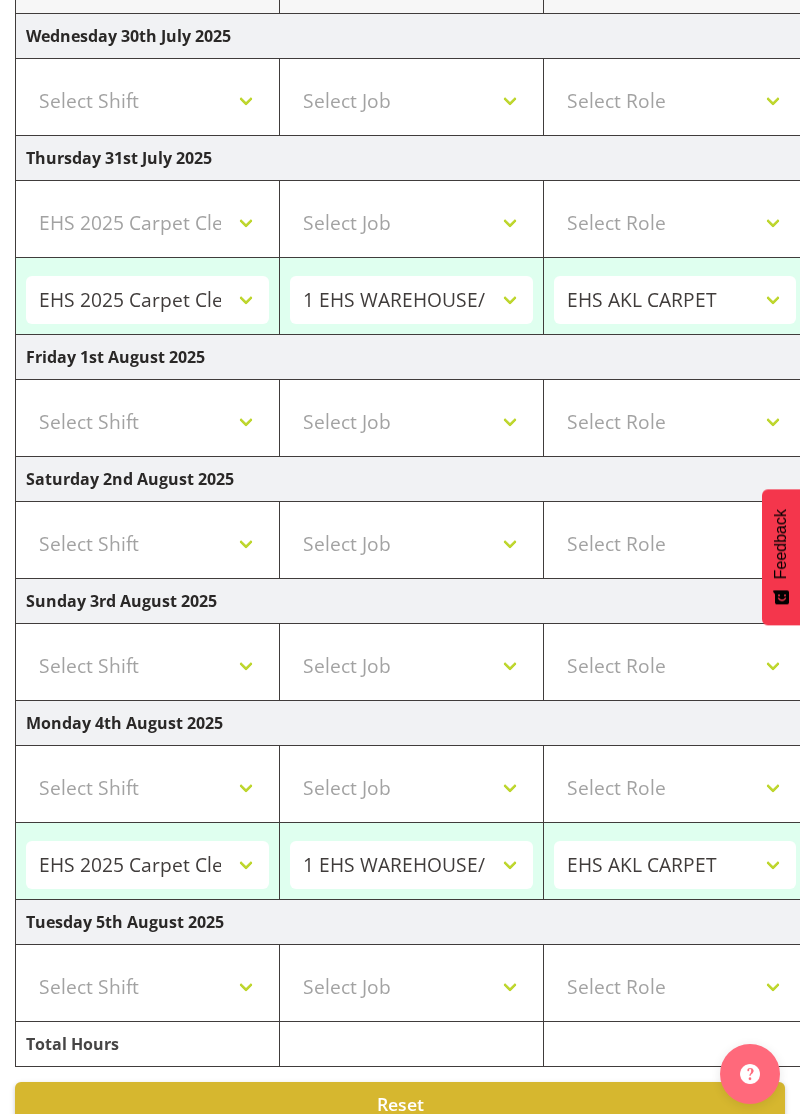 select on "69" 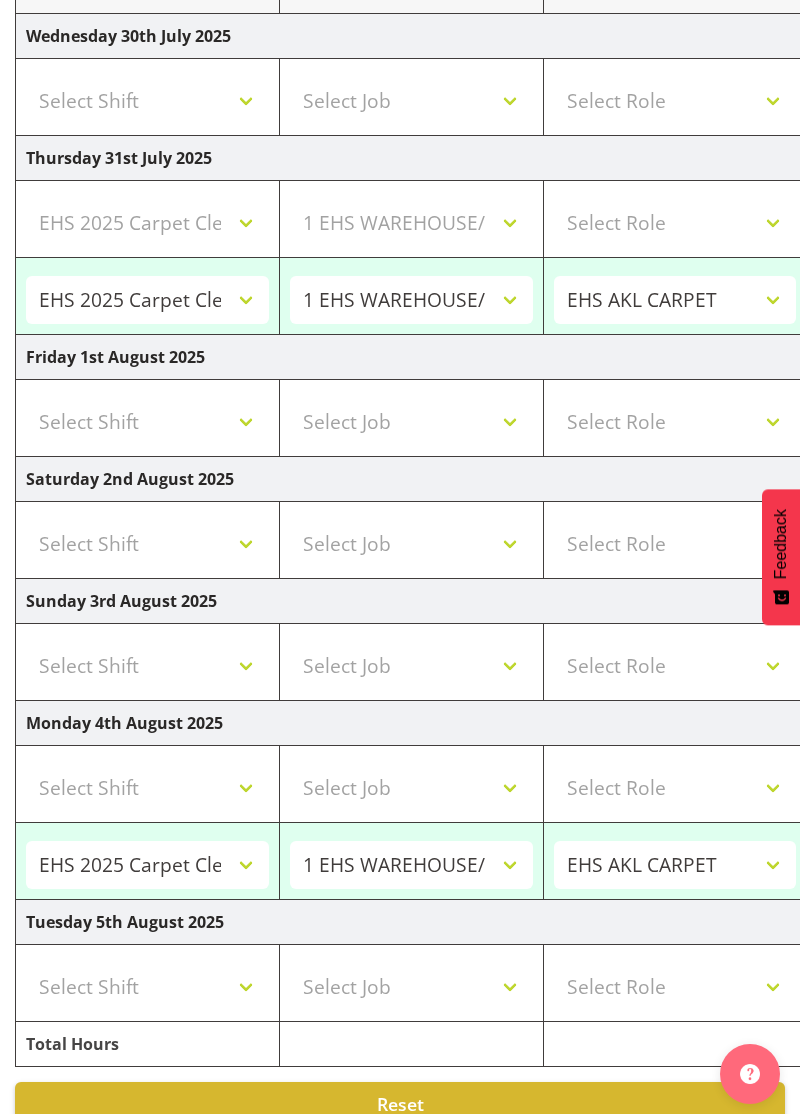 select on "70400" 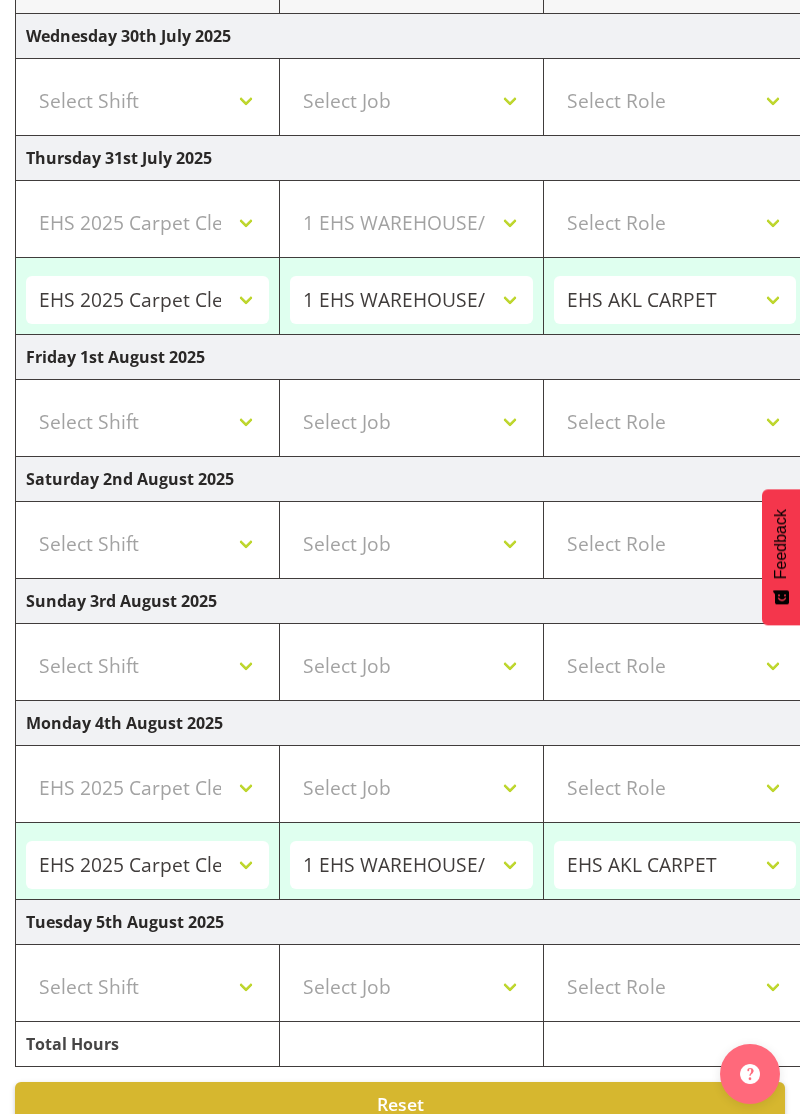 select on "69" 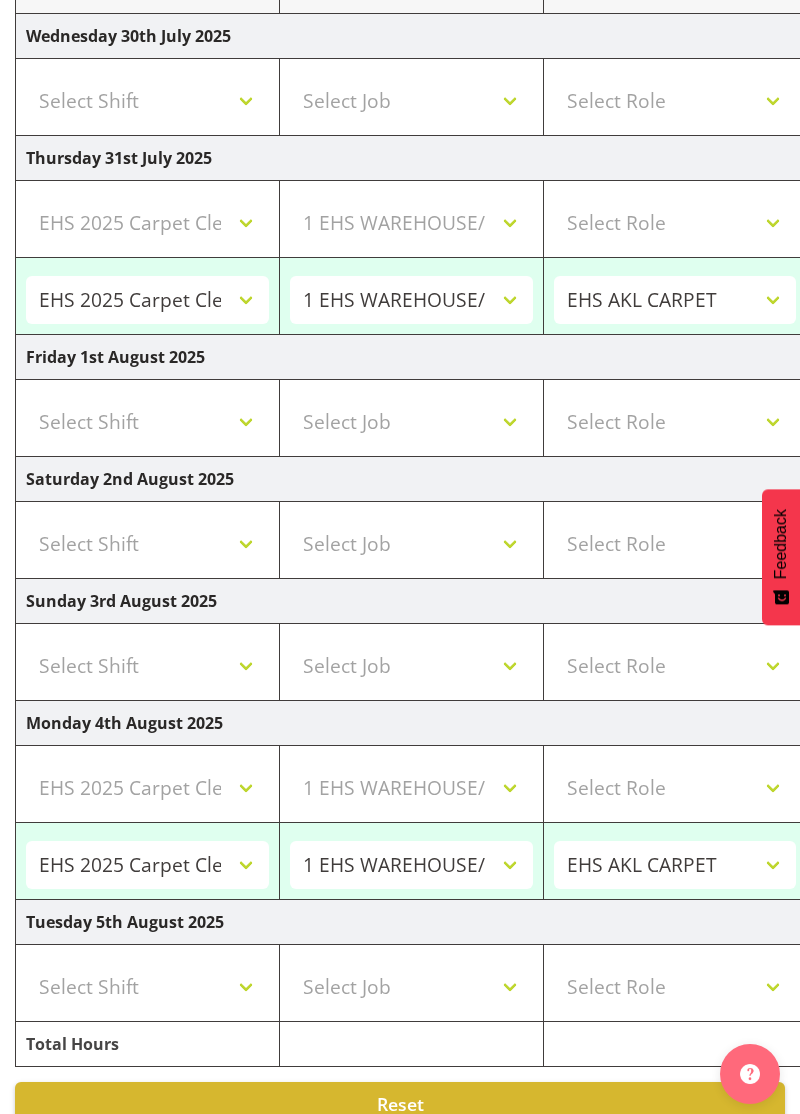 select on "70400" 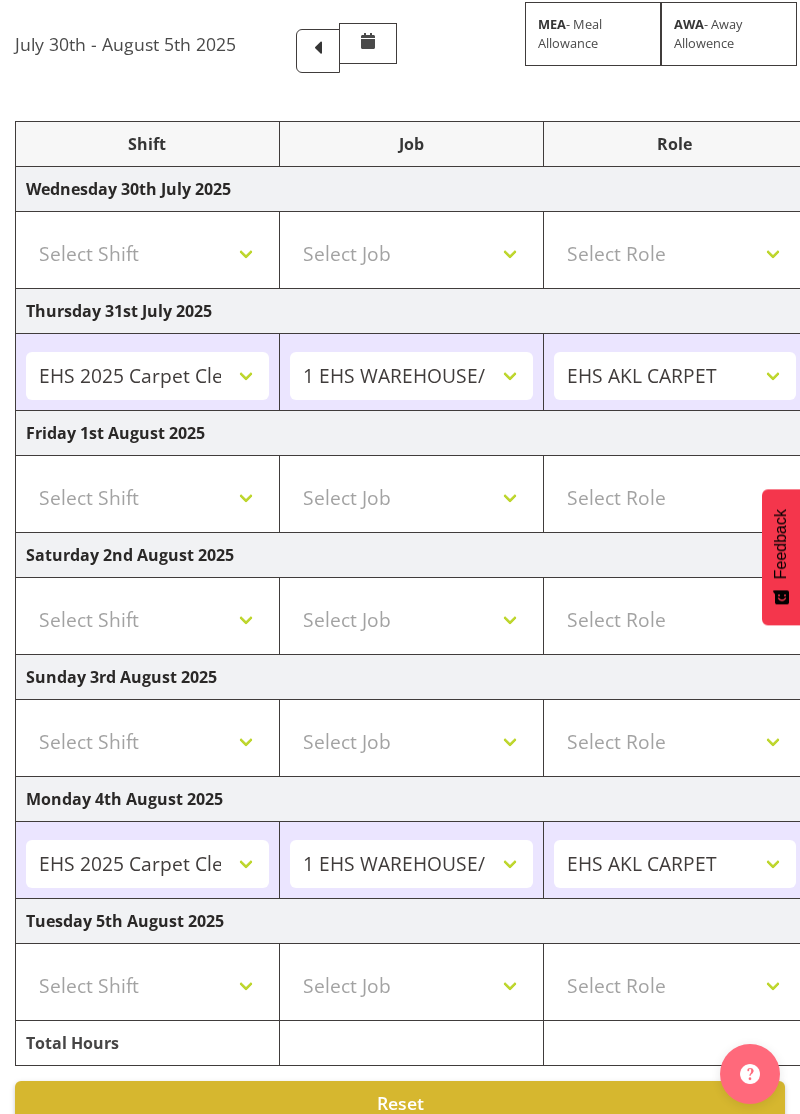 scroll, scrollTop: 0, scrollLeft: 0, axis: both 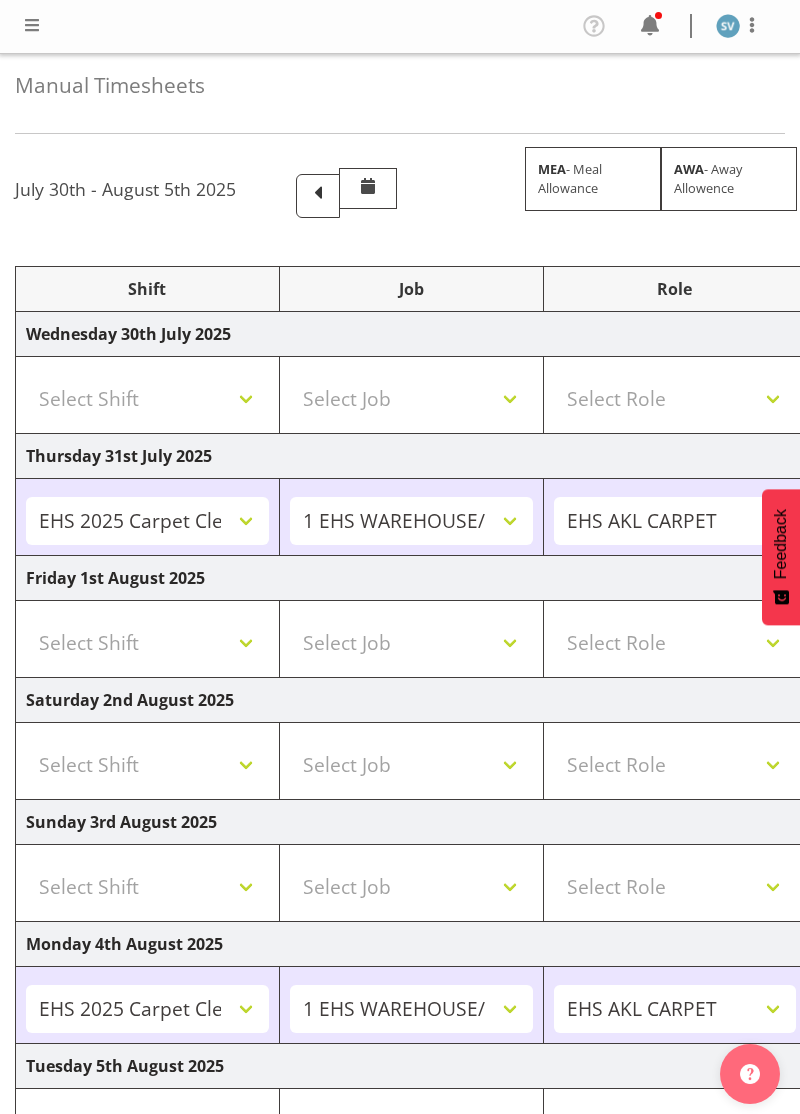 click at bounding box center (728, 26) 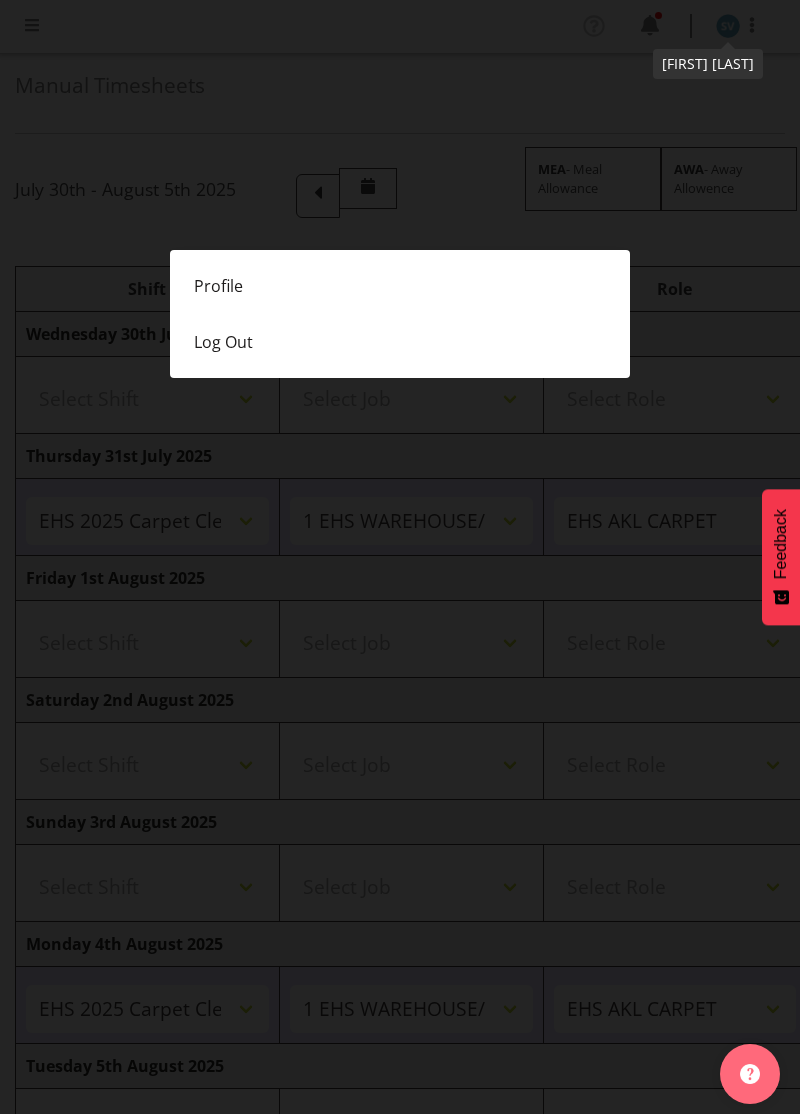 click on "Log Out" at bounding box center [400, 342] 